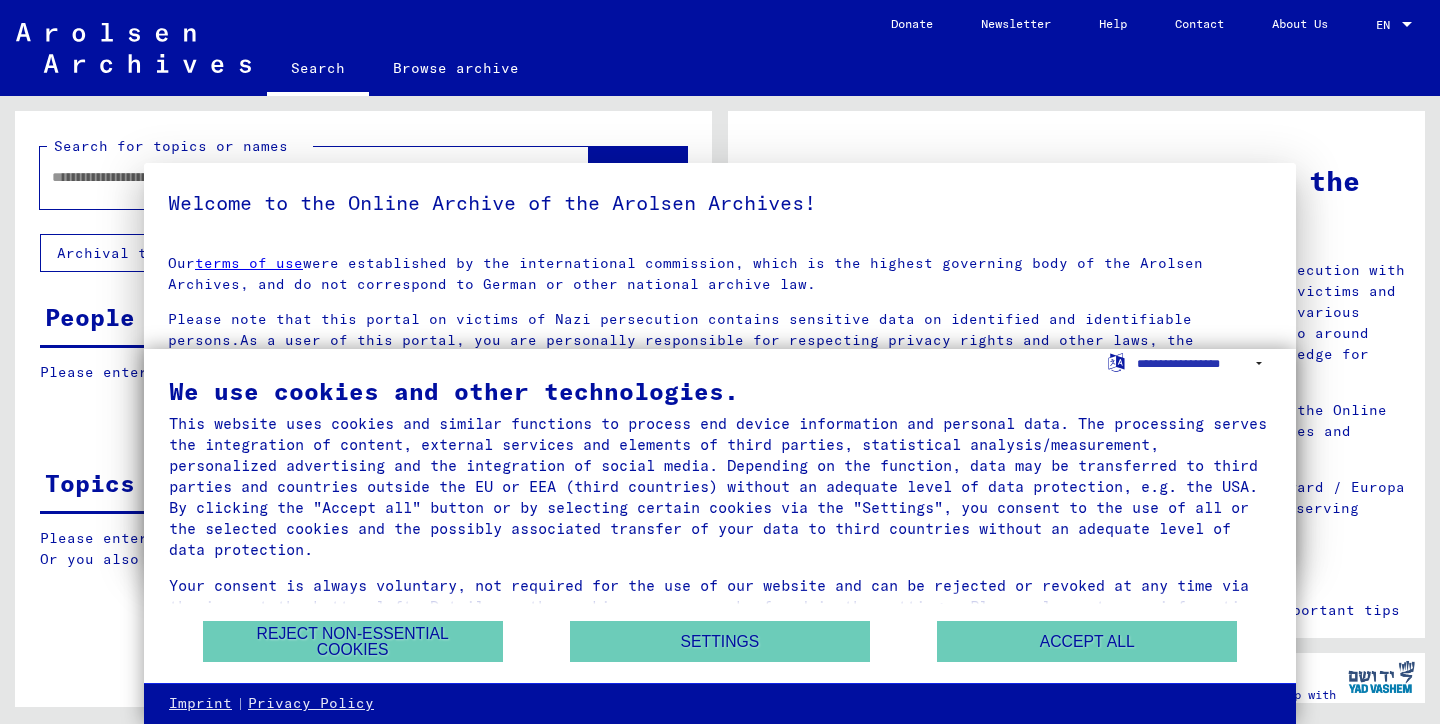 scroll, scrollTop: 0, scrollLeft: 0, axis: both 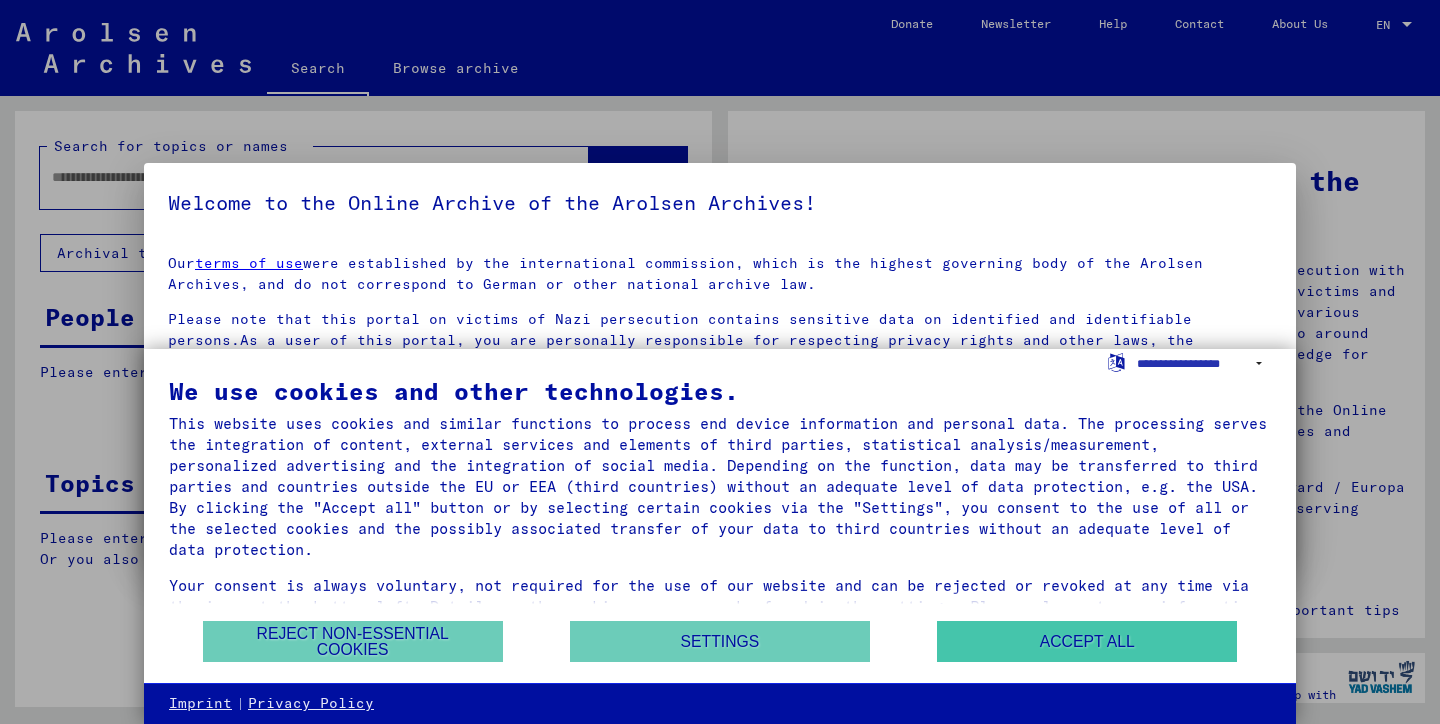 click on "Accept all" at bounding box center [1087, 641] 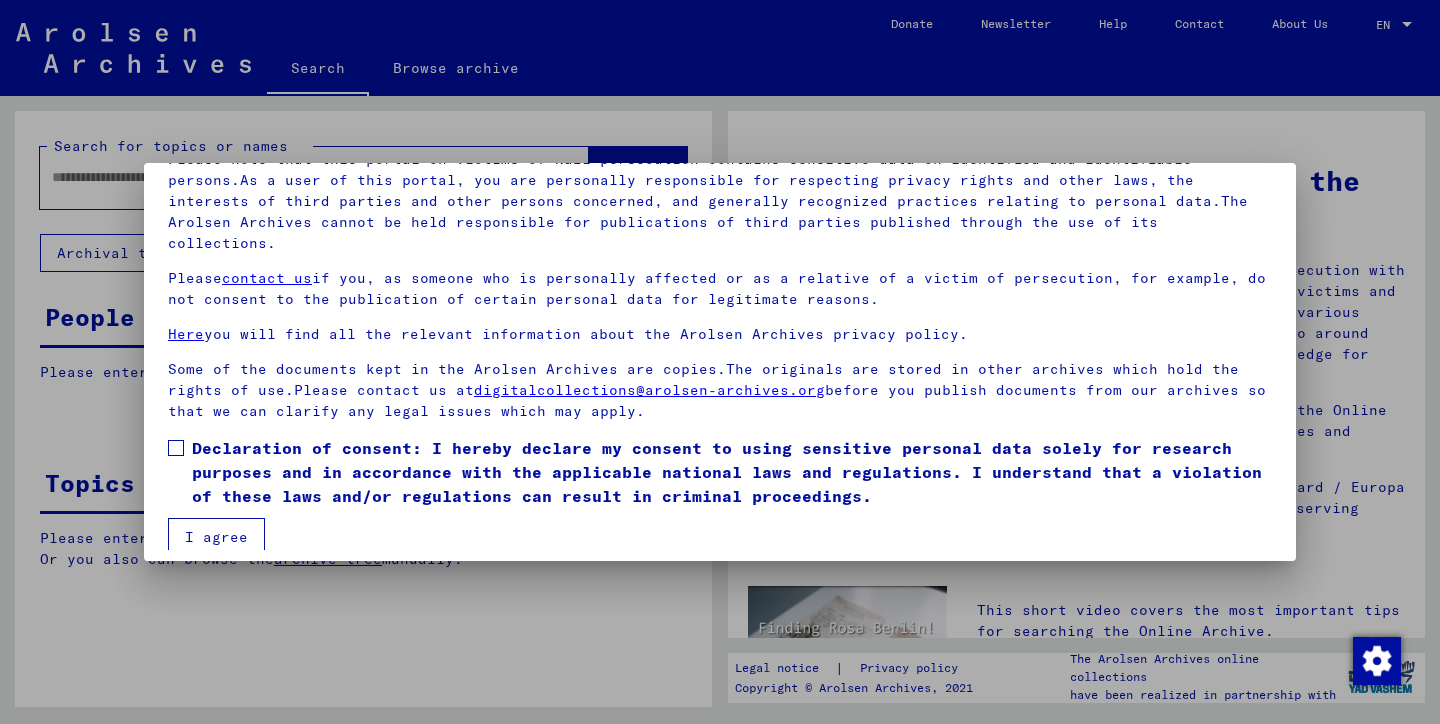scroll, scrollTop: 158, scrollLeft: 0, axis: vertical 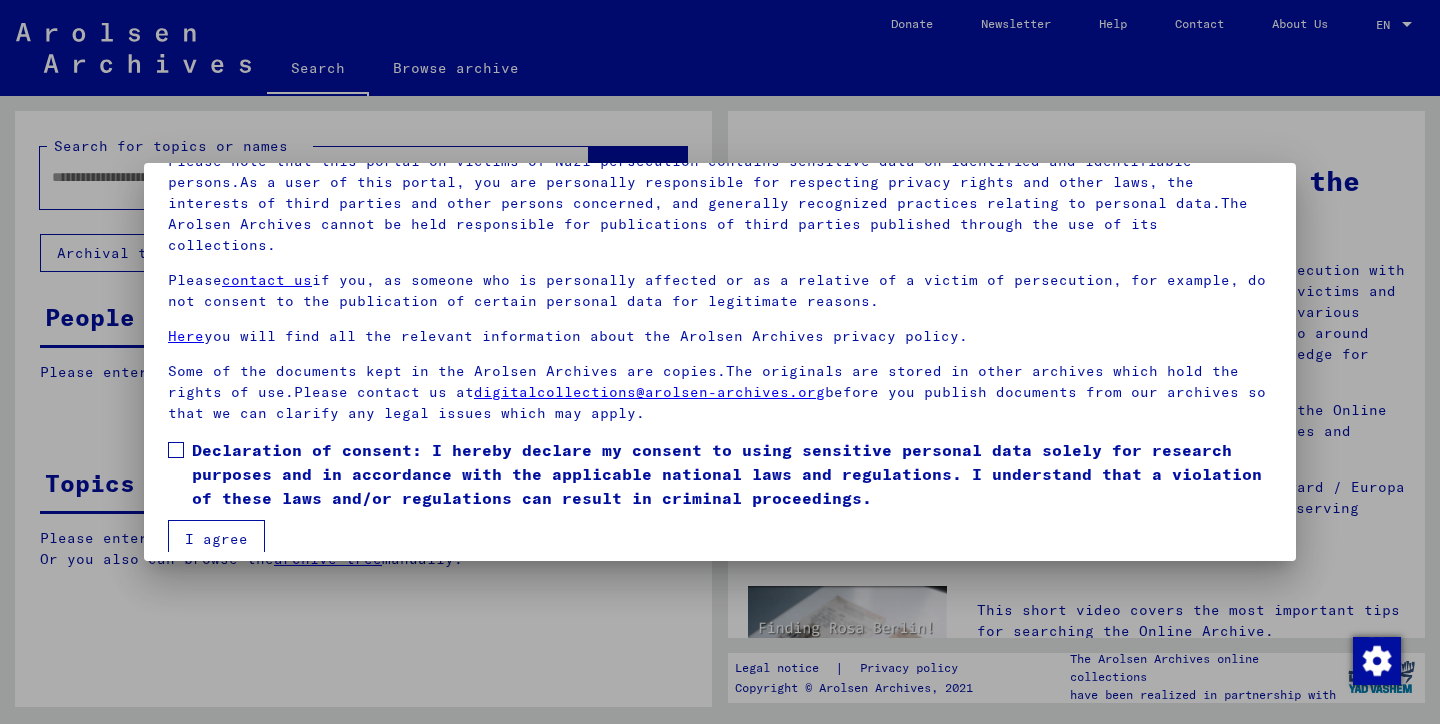 click on "Our  terms of use  were established by the international commission, which is the highest governing body of the Arolsen Archives, and do not correspond to German or other national archive law. Please note that this portal on victims of Nazi persecution contains sensitive data on identified and identifiable persons.As a user of this portal, you are personally responsible for respecting privacy rights and other laws, the interests of third parties and other persons concerned, and generally recognized practices relating to personal data.The Arolsen Archives cannot be held responsible for publications of third parties published through the use of its collections. Please  contact us  if you, as someone who is personally affected or as a relative of a victim of persecution, for example, do not consent to the publication of certain personal data for legitimate reasons. Here  you will find all the relevant information about the Arolsen Archives privacy policy. digitalcollections@arolsen-archives.org   I agree" at bounding box center [720, 316] 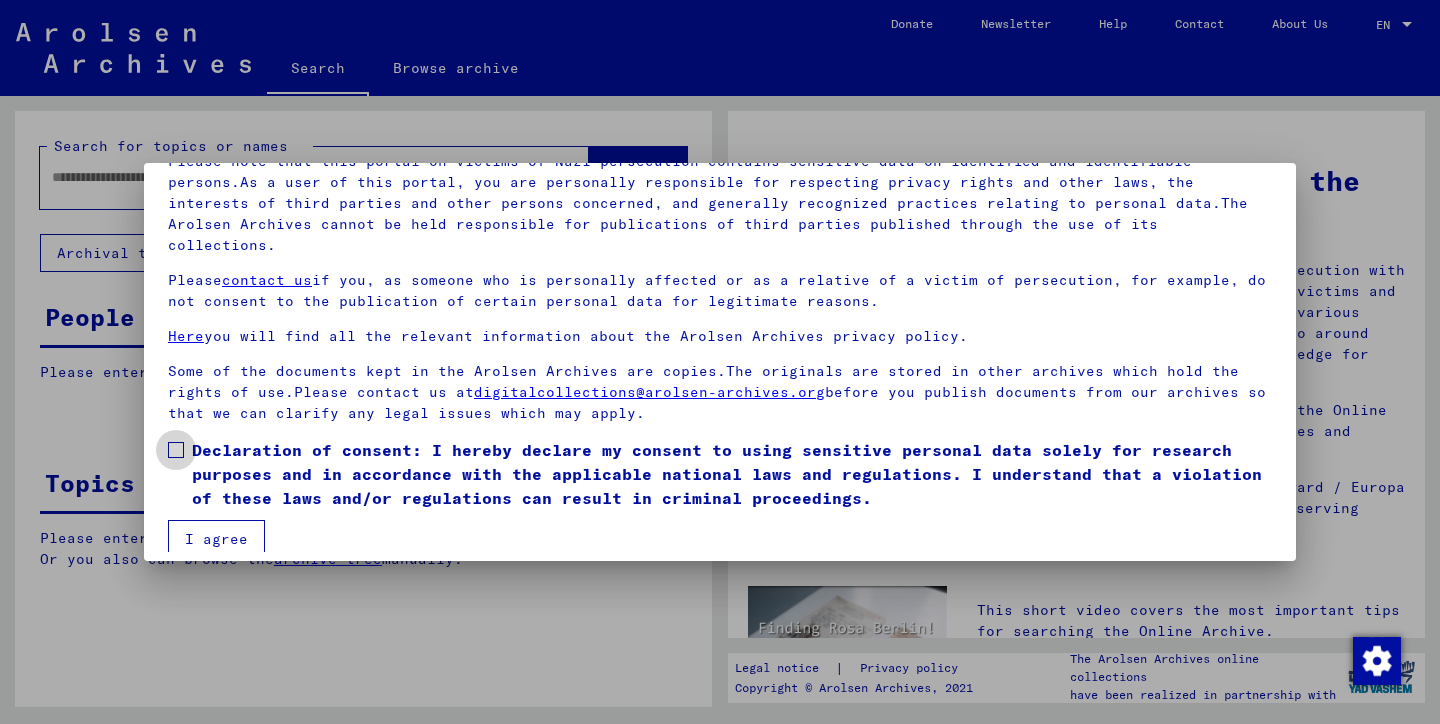 click at bounding box center (176, 450) 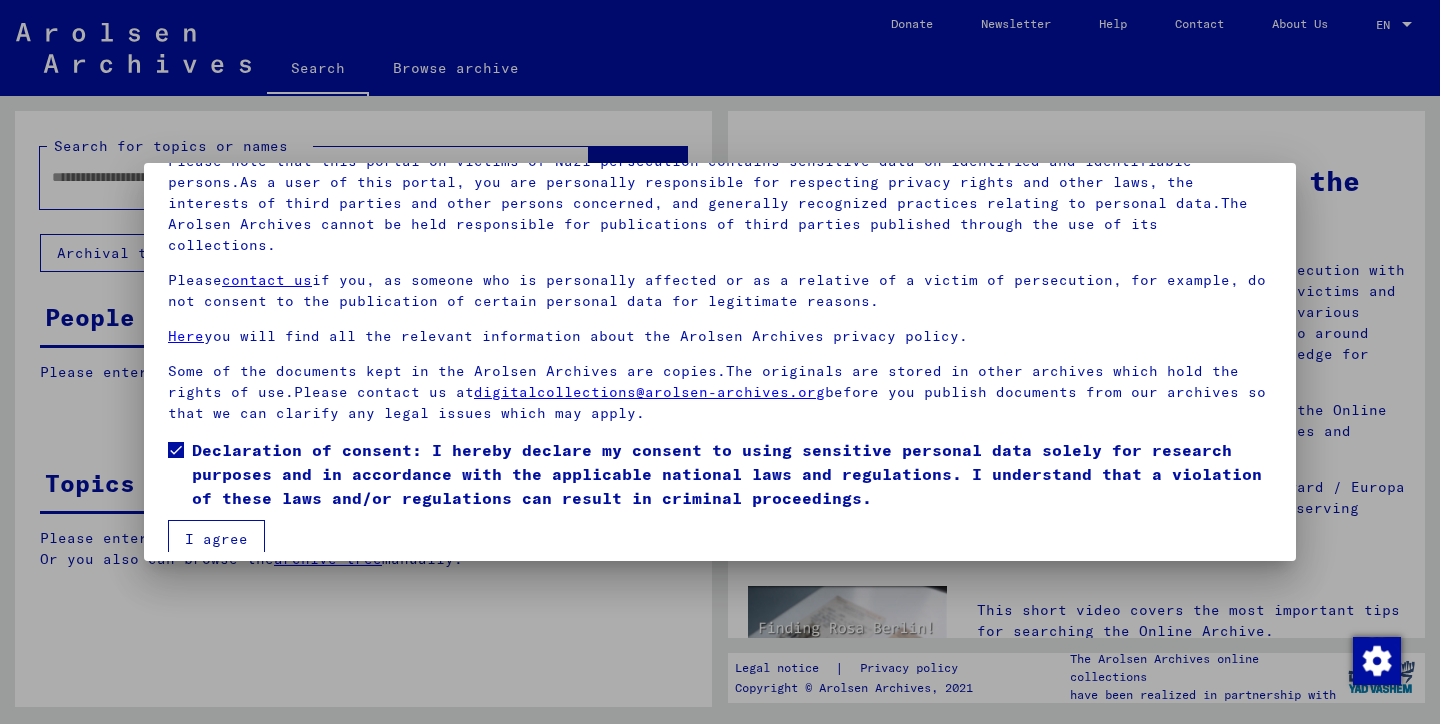 click on "I agree" at bounding box center [216, 539] 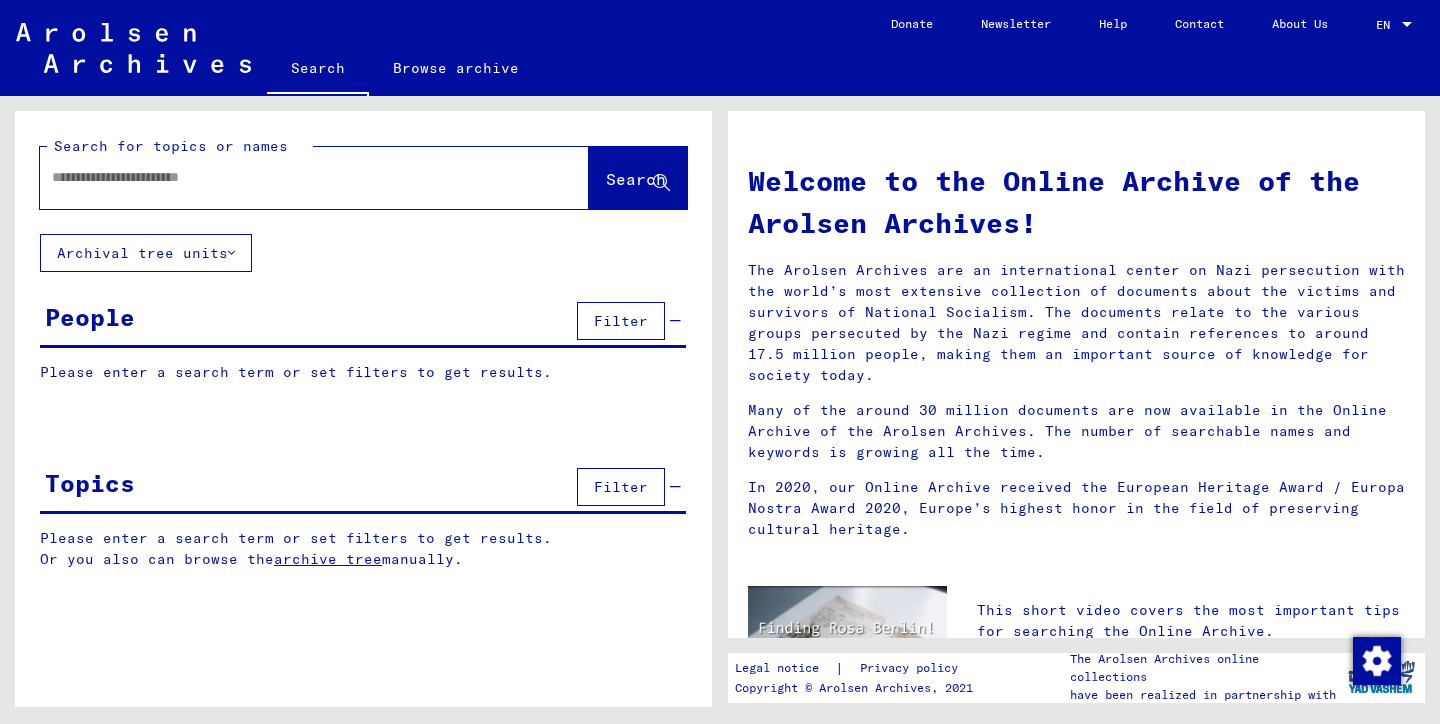 click at bounding box center (290, 177) 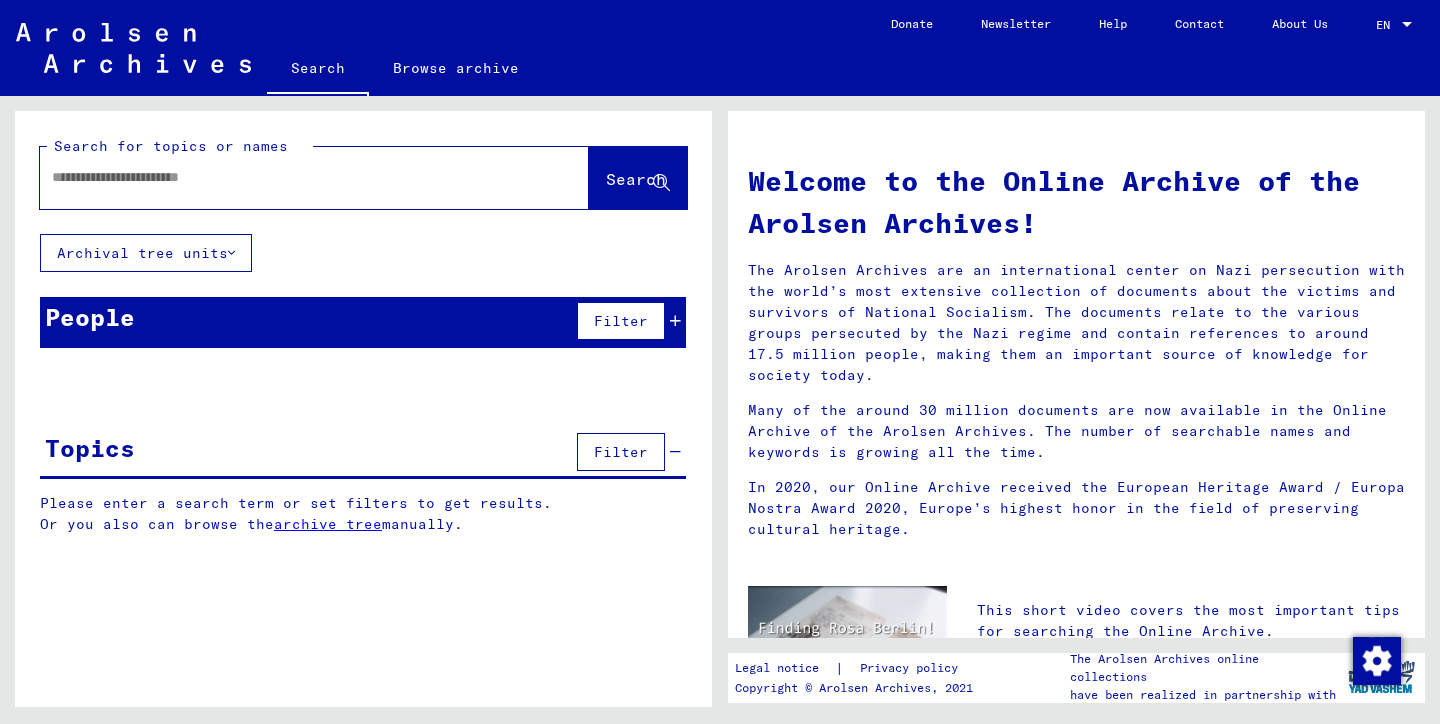 click on "Filter" at bounding box center (621, 321) 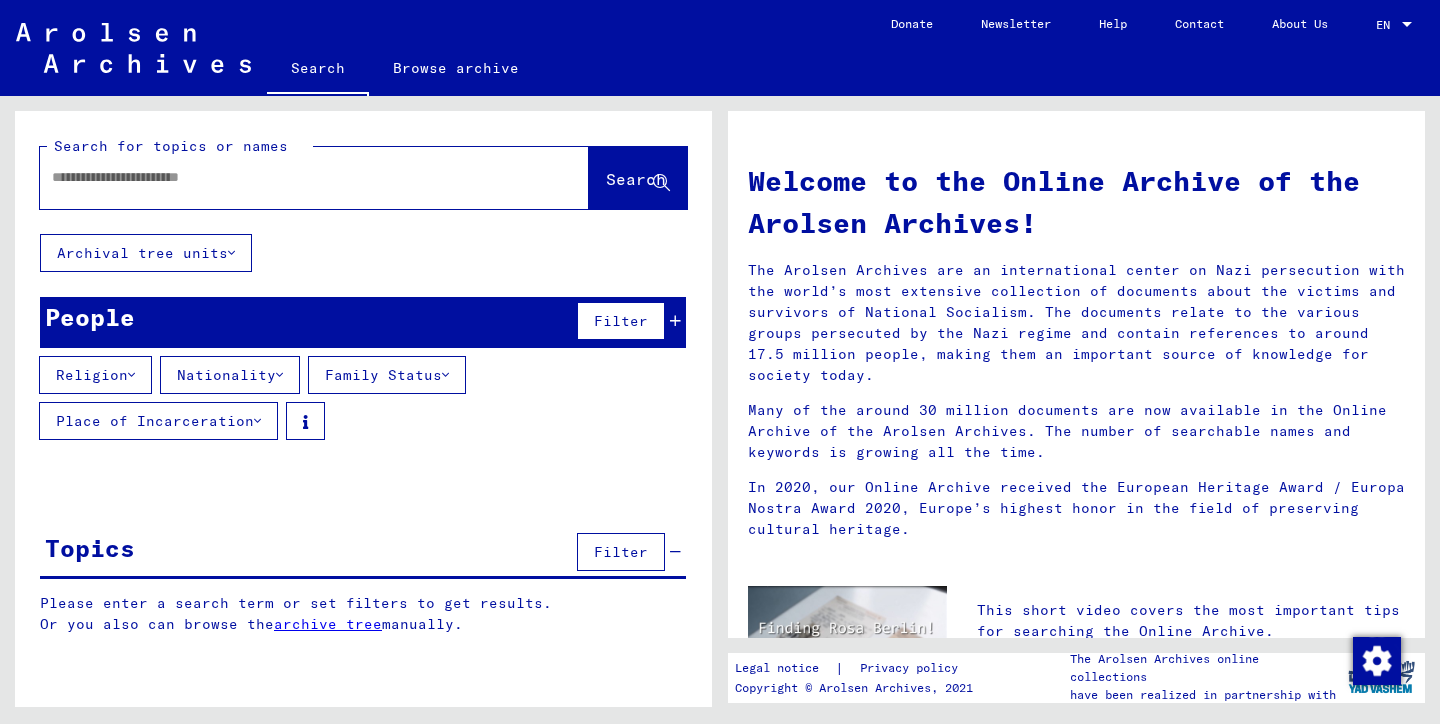 click at bounding box center (290, 177) 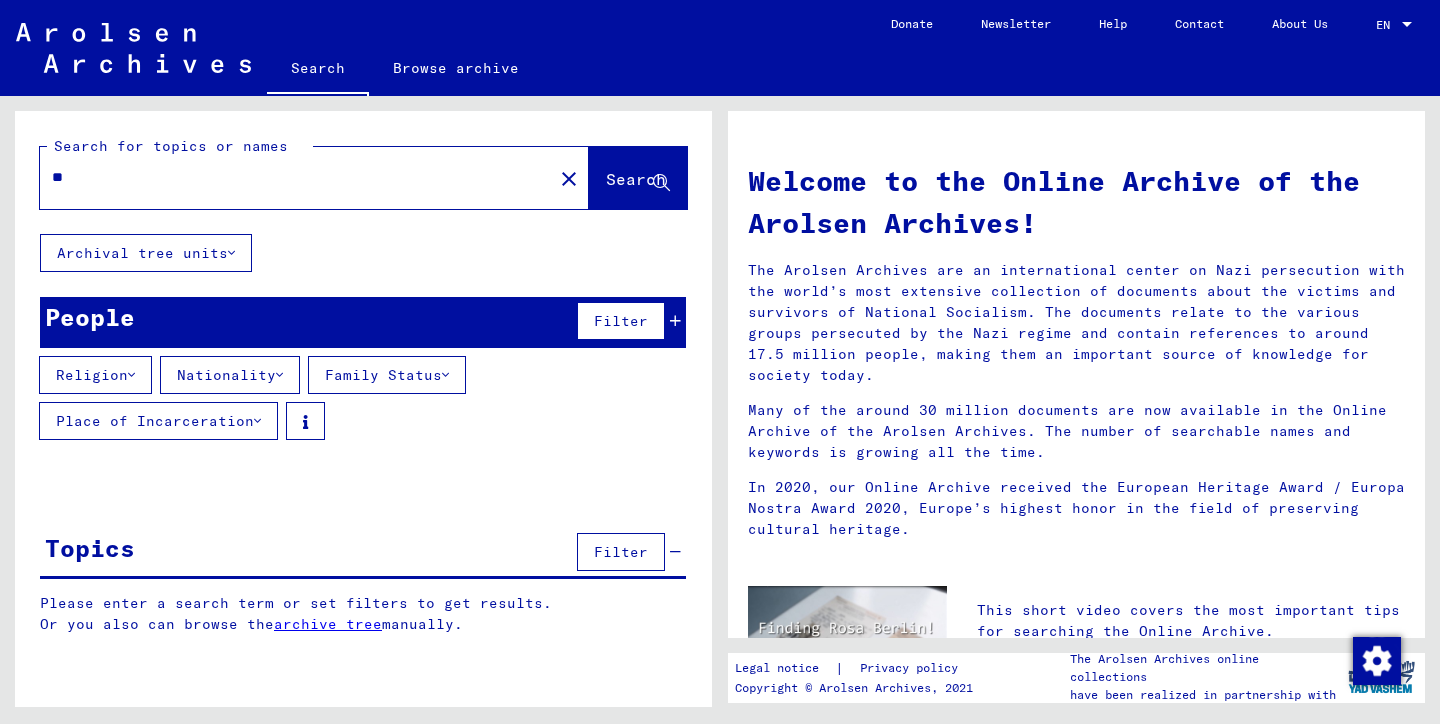 type on "*" 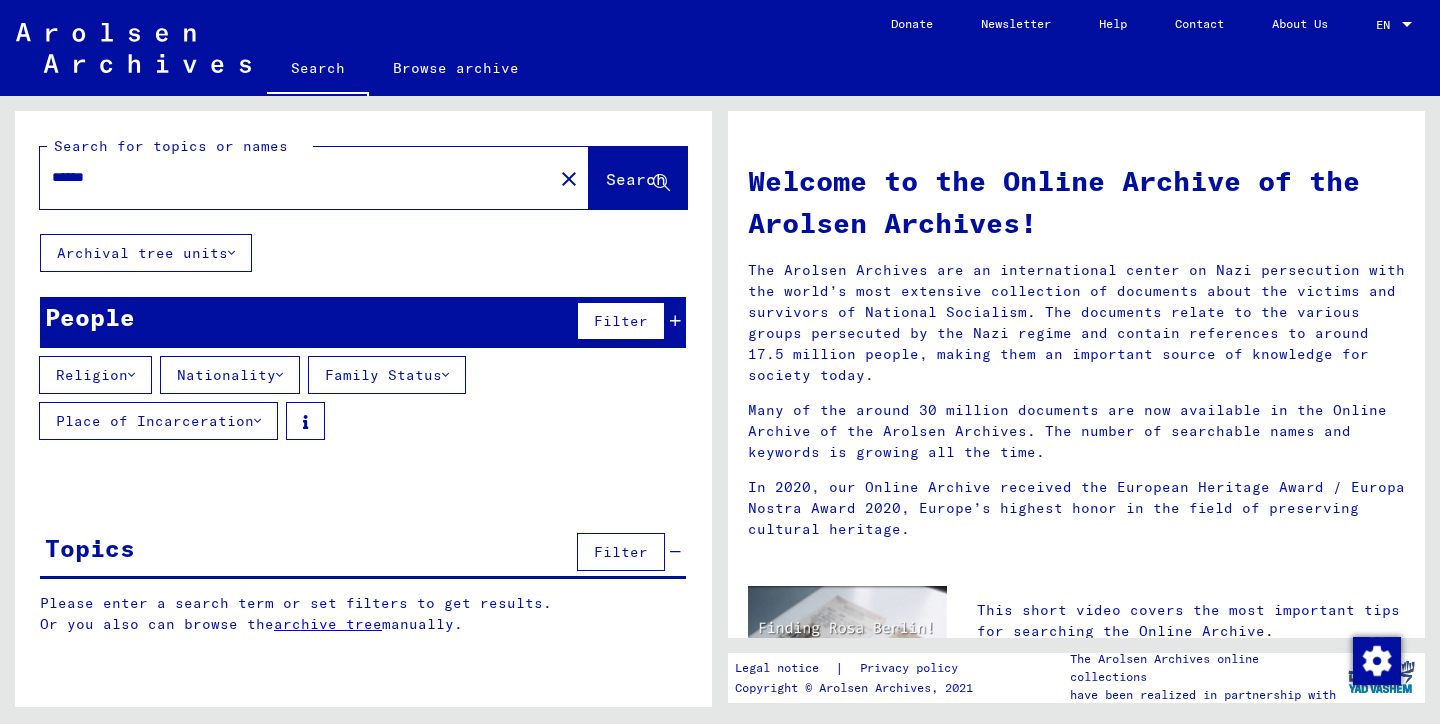 type on "******" 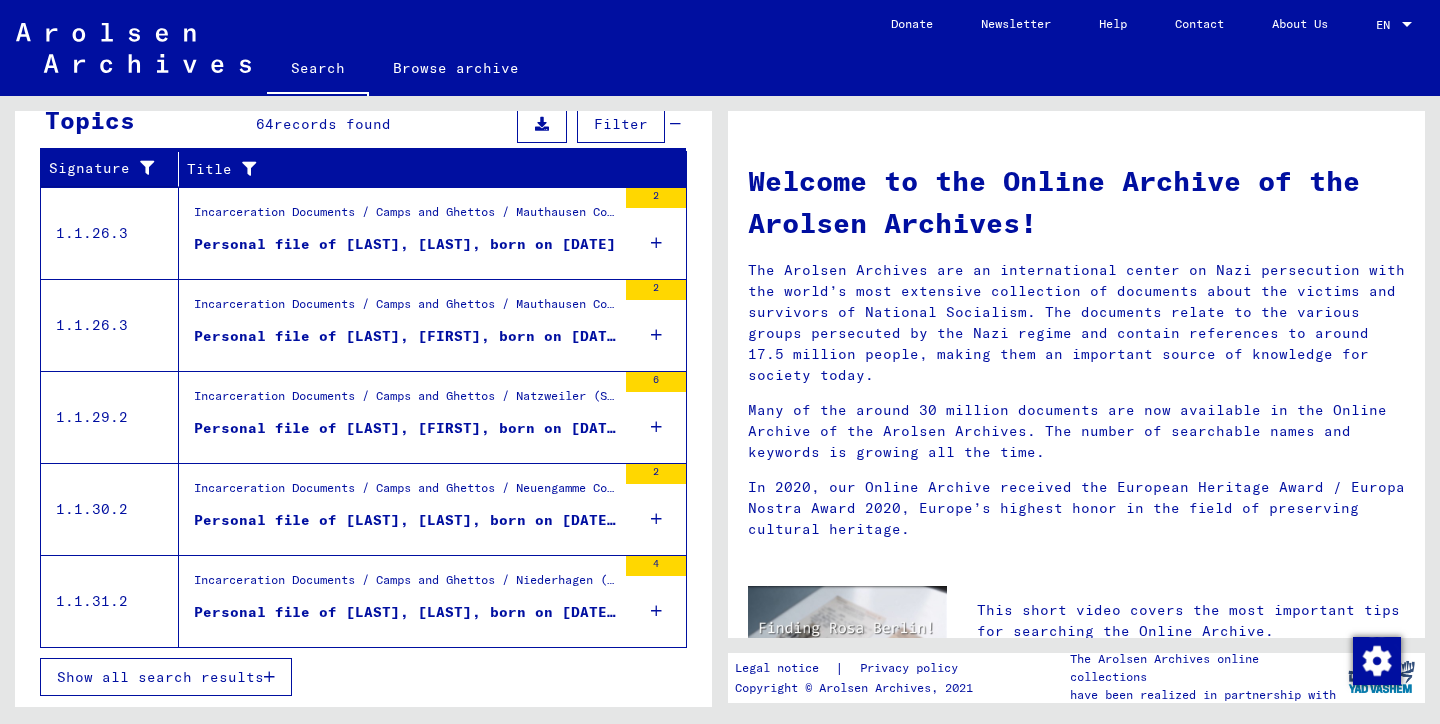 scroll, scrollTop: 414, scrollLeft: 0, axis: vertical 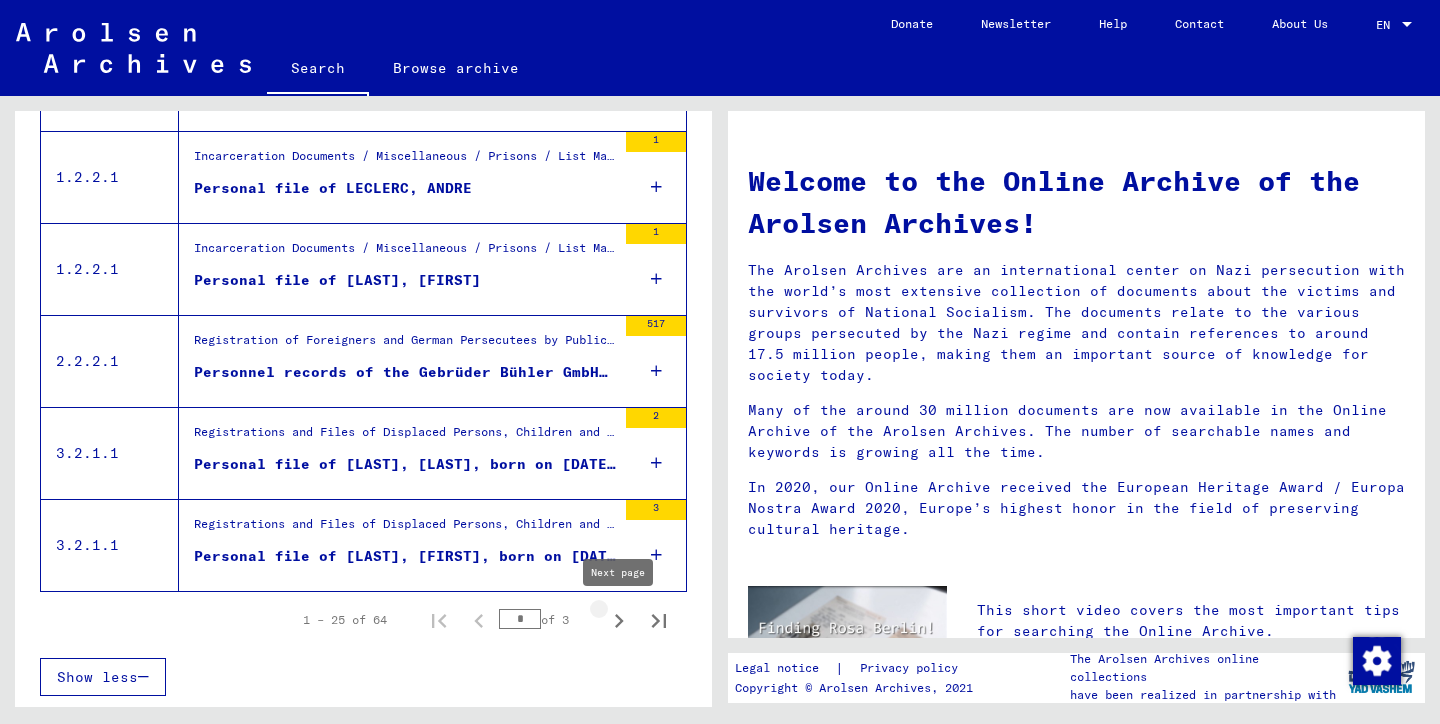 click 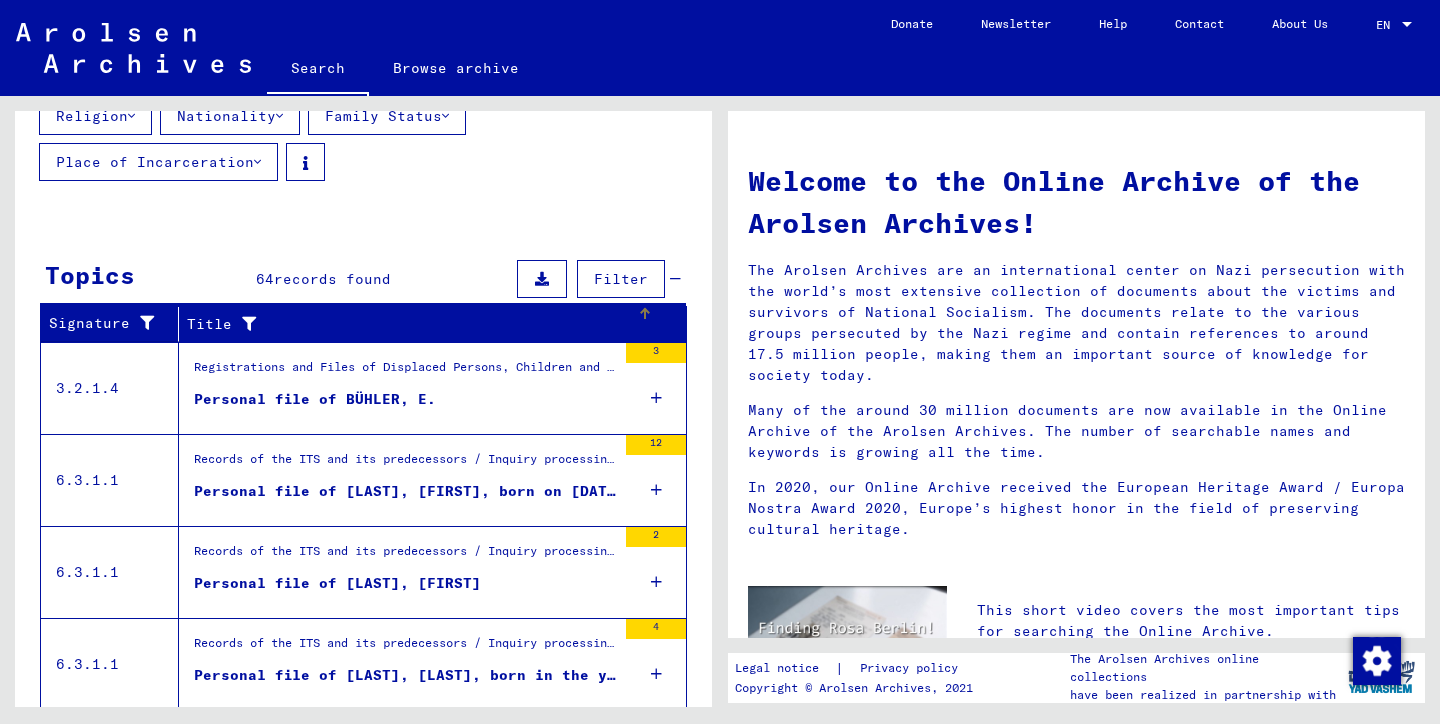 scroll, scrollTop: 260, scrollLeft: 0, axis: vertical 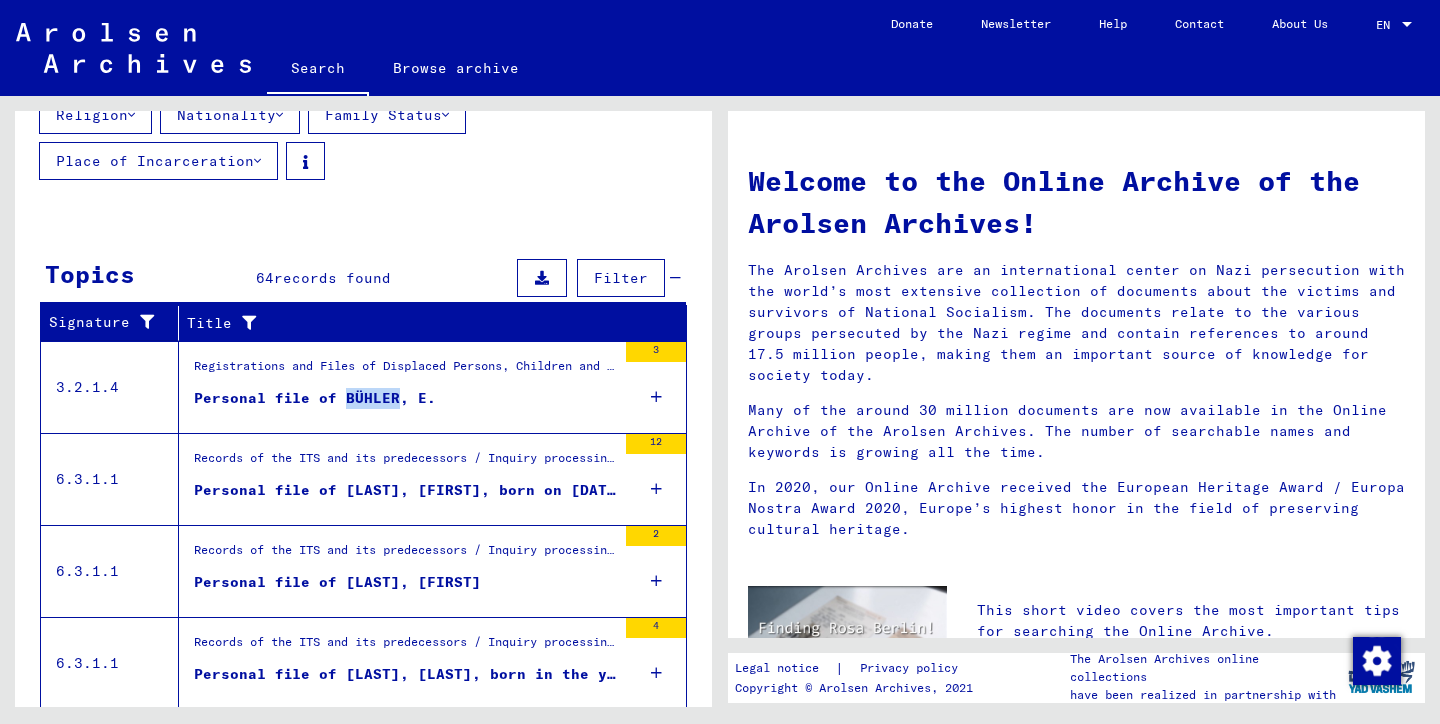click on "Personal file of BÜHLER, E." at bounding box center [315, 398] 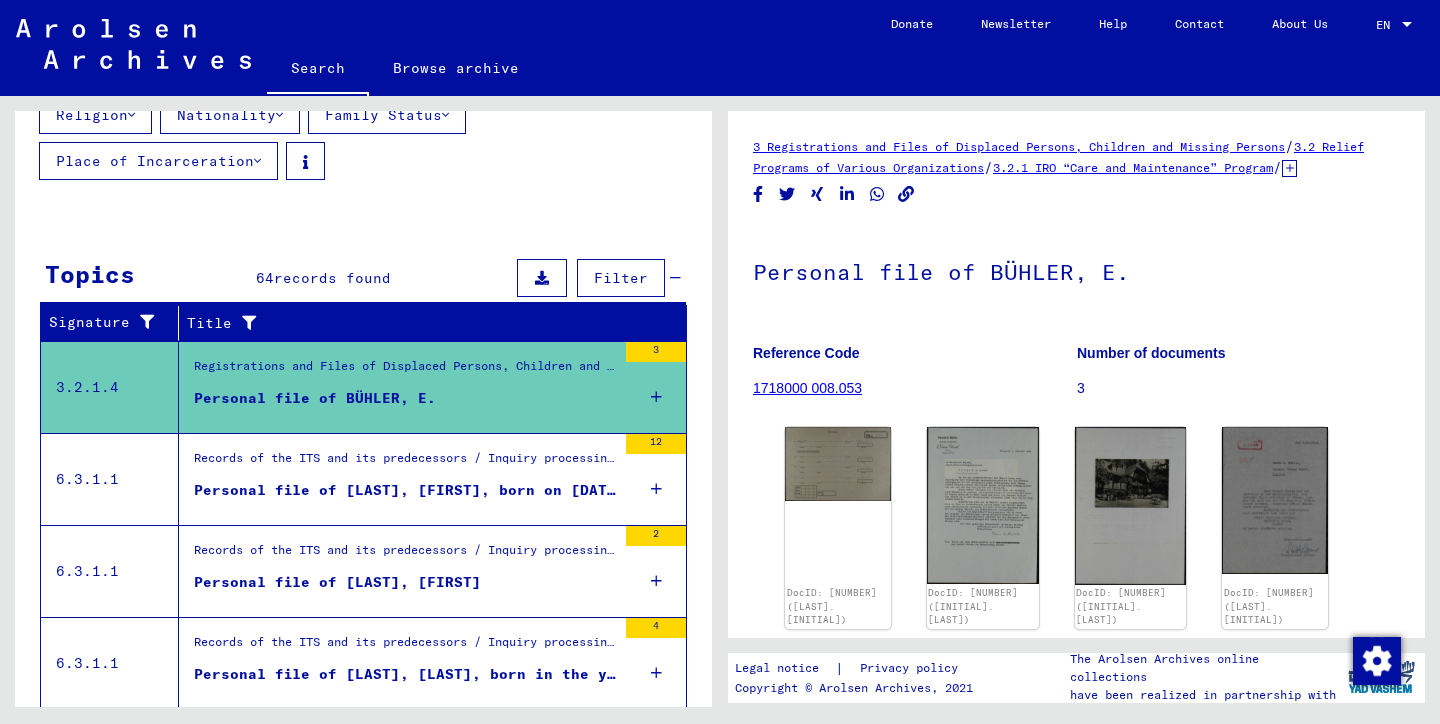 scroll, scrollTop: 0, scrollLeft: 0, axis: both 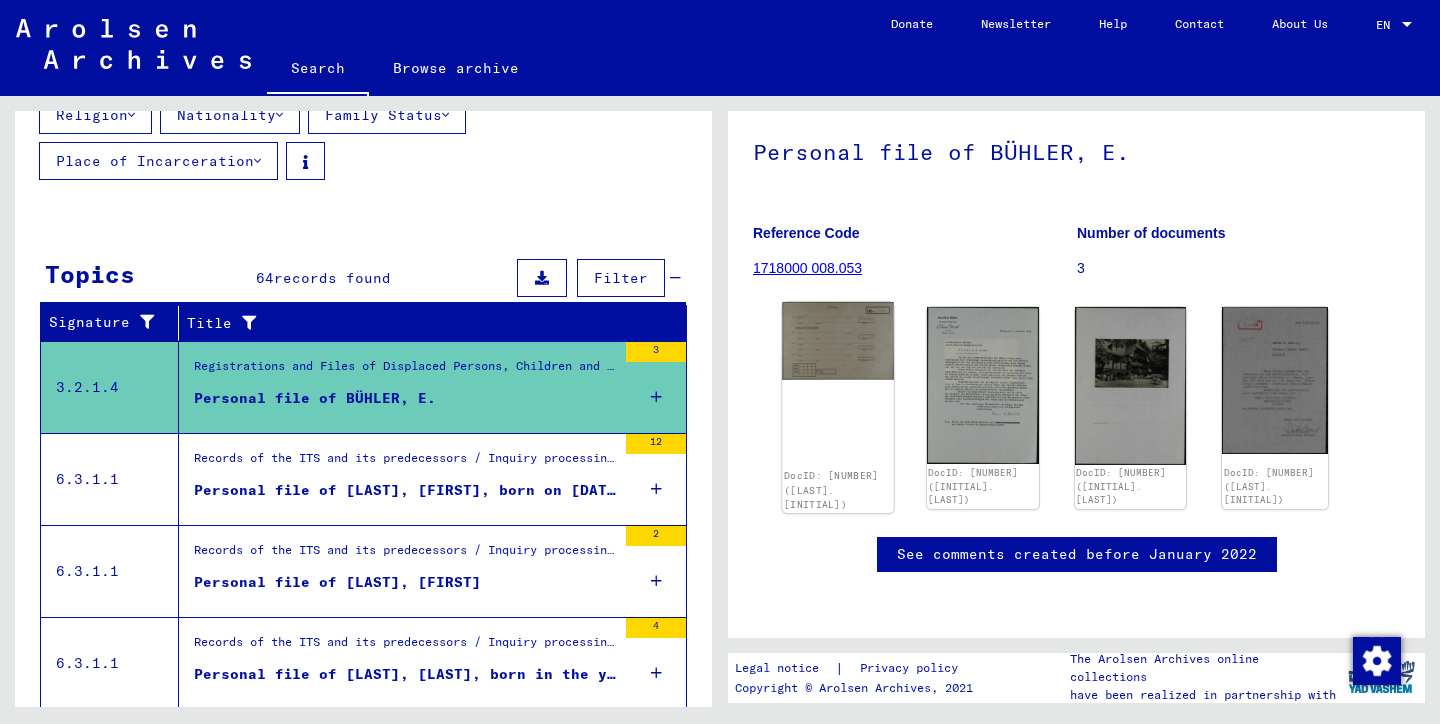 click 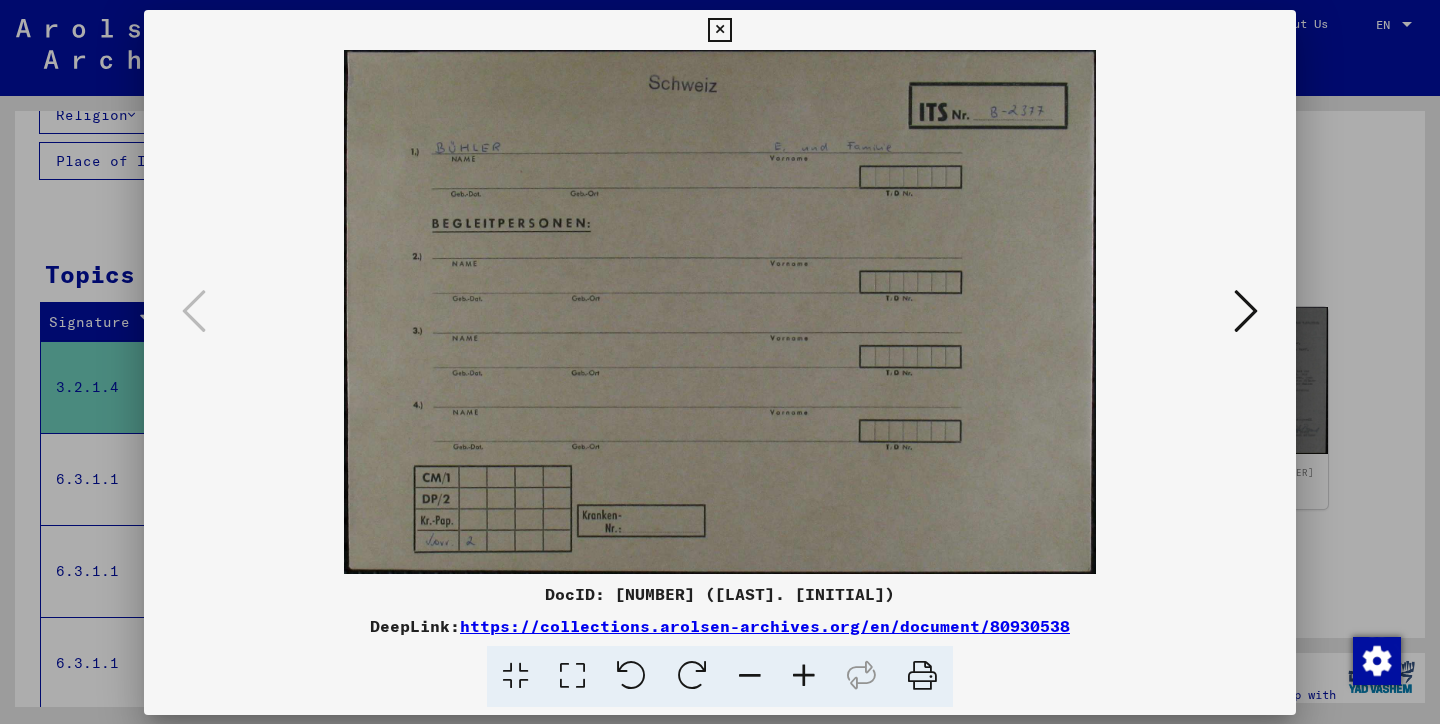click at bounding box center [720, 312] 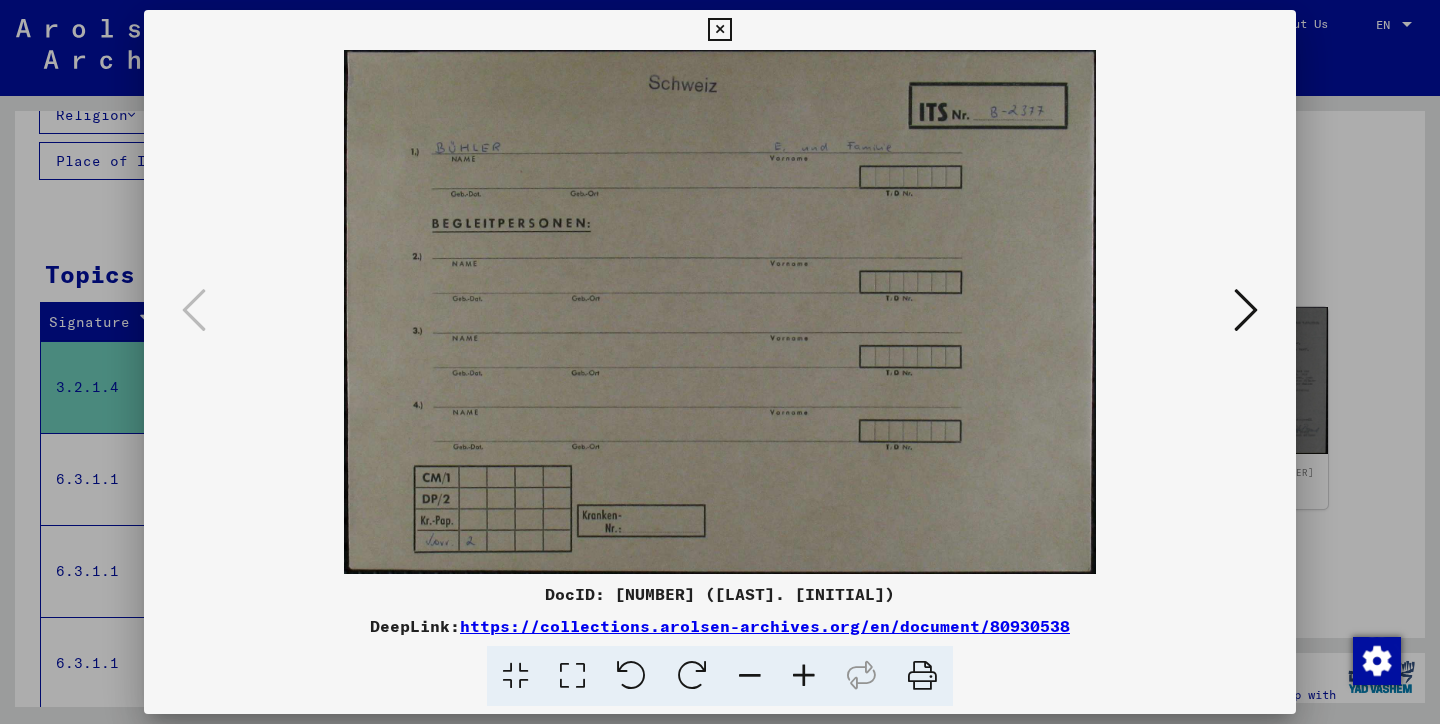 click at bounding box center [1246, 310] 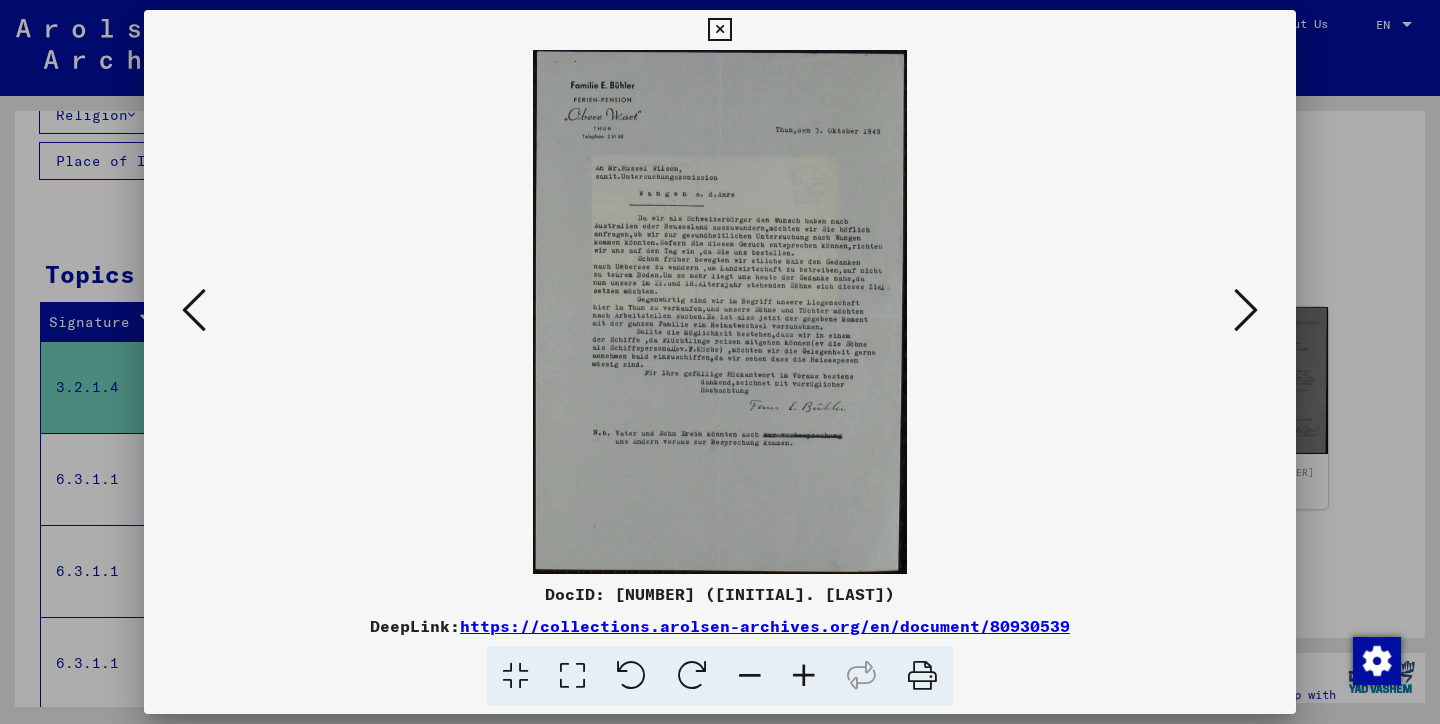 click at bounding box center [1246, 310] 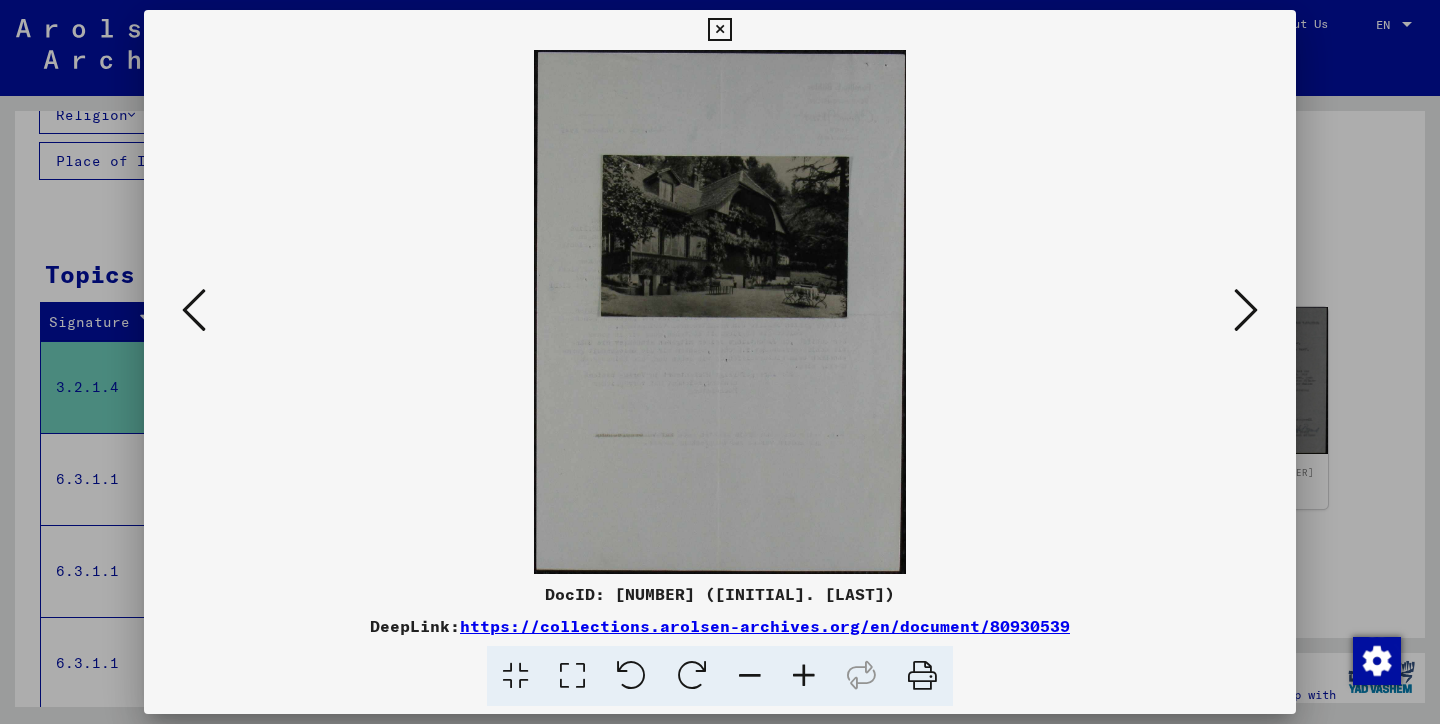 click at bounding box center [1246, 310] 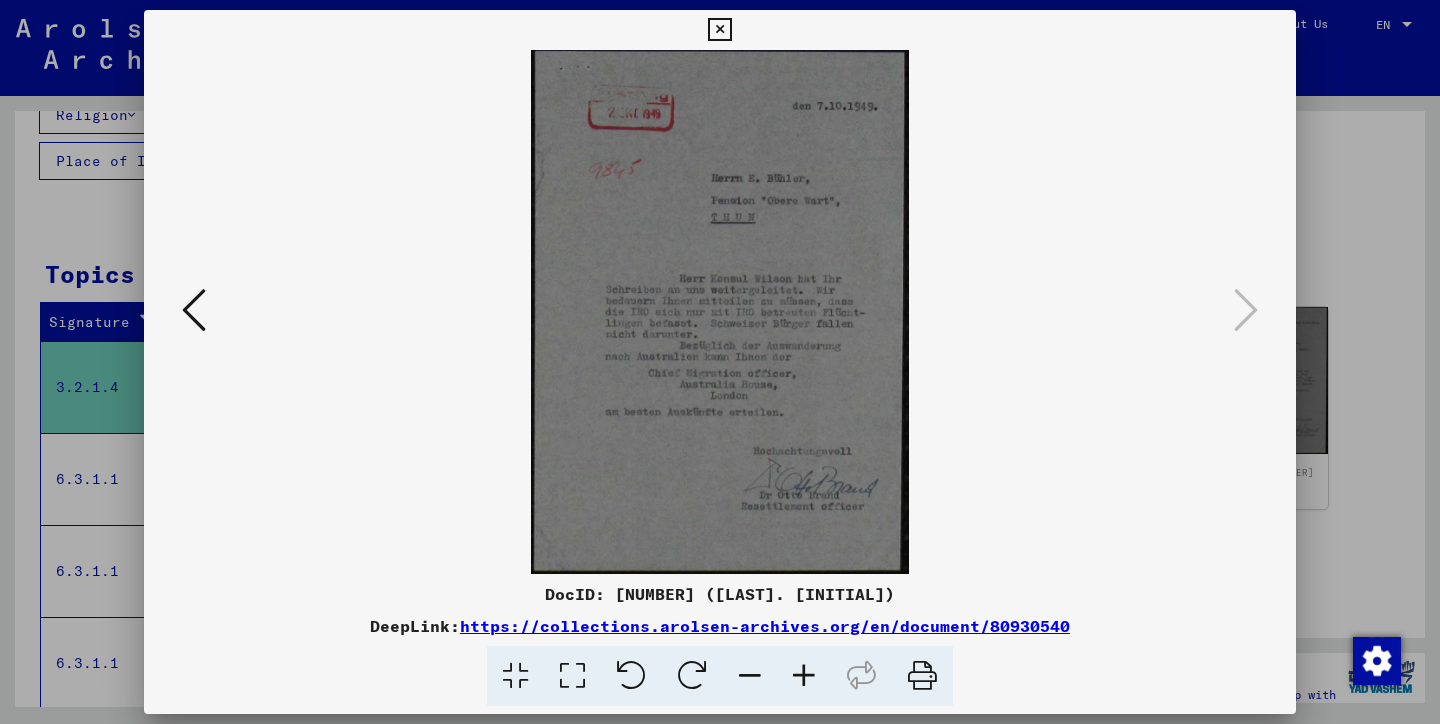 click at bounding box center (719, 30) 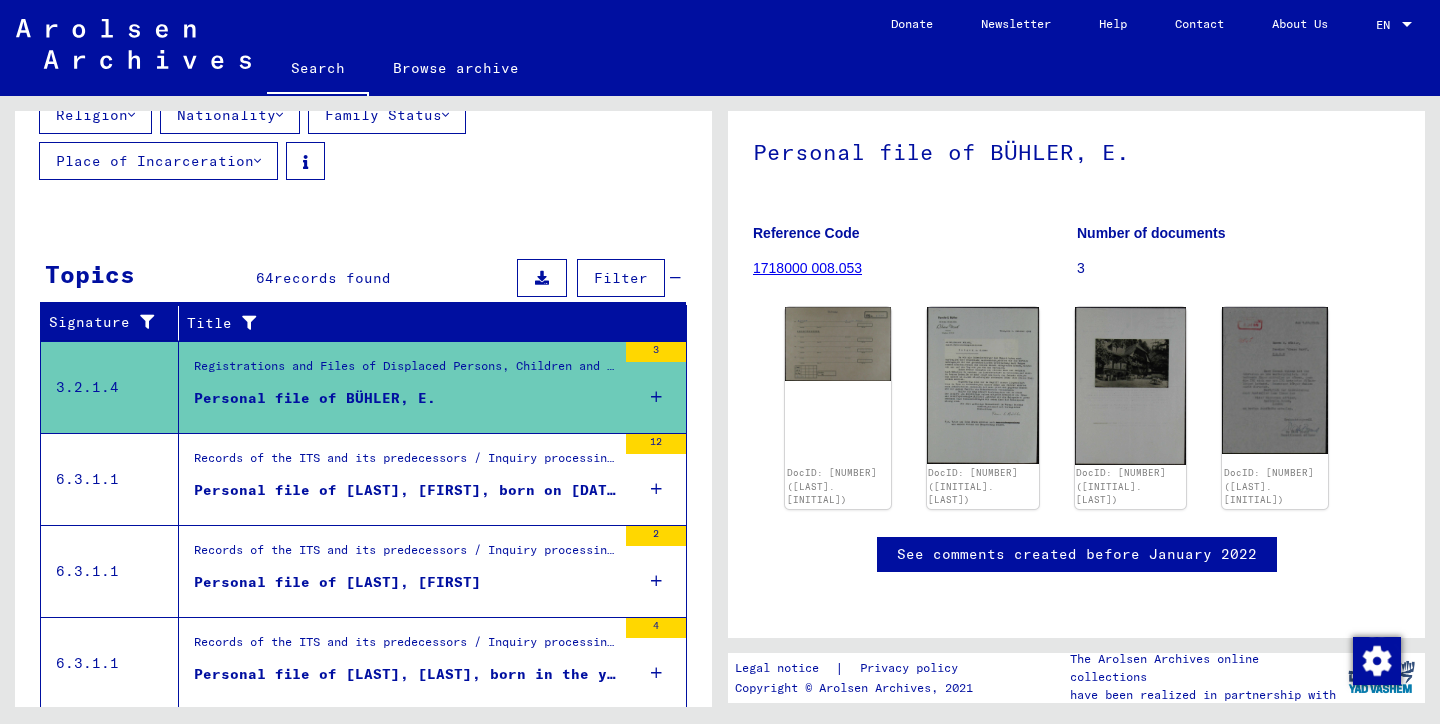 scroll, scrollTop: 312, scrollLeft: 0, axis: vertical 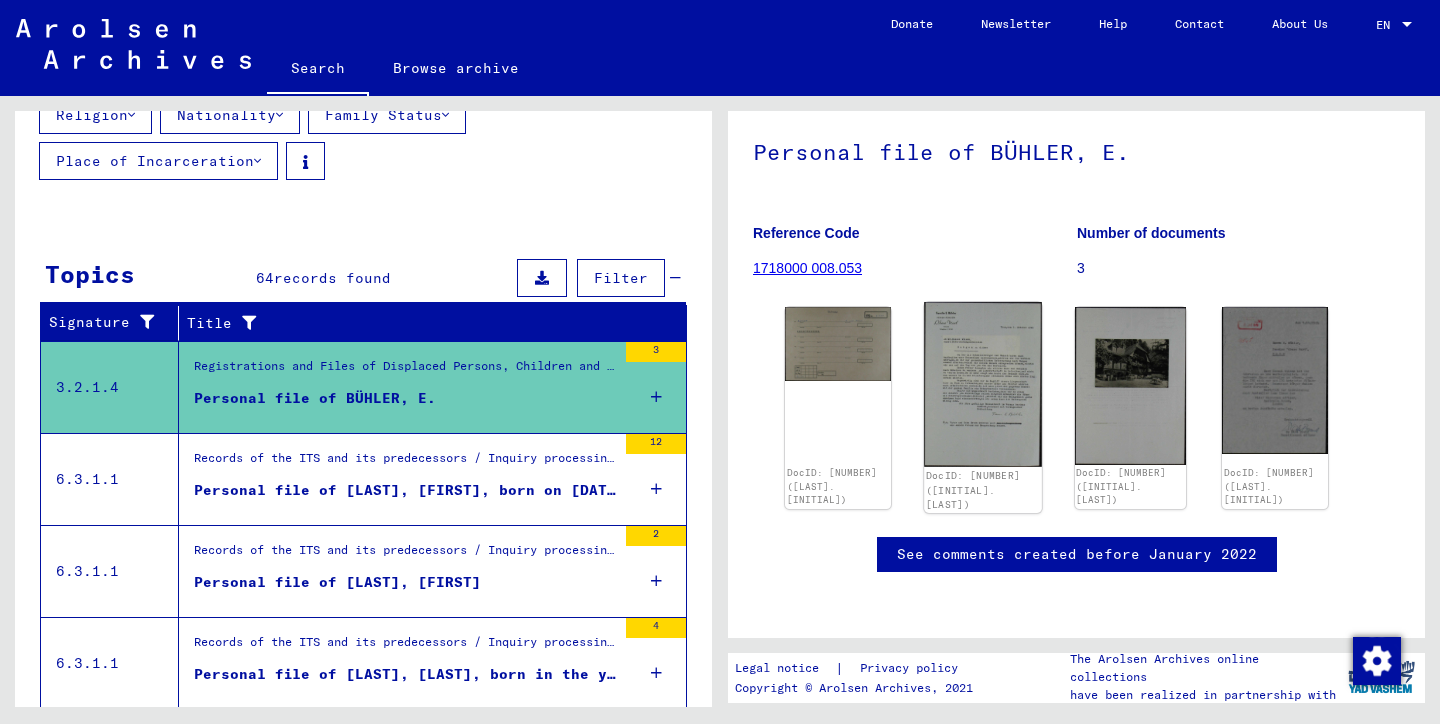 click 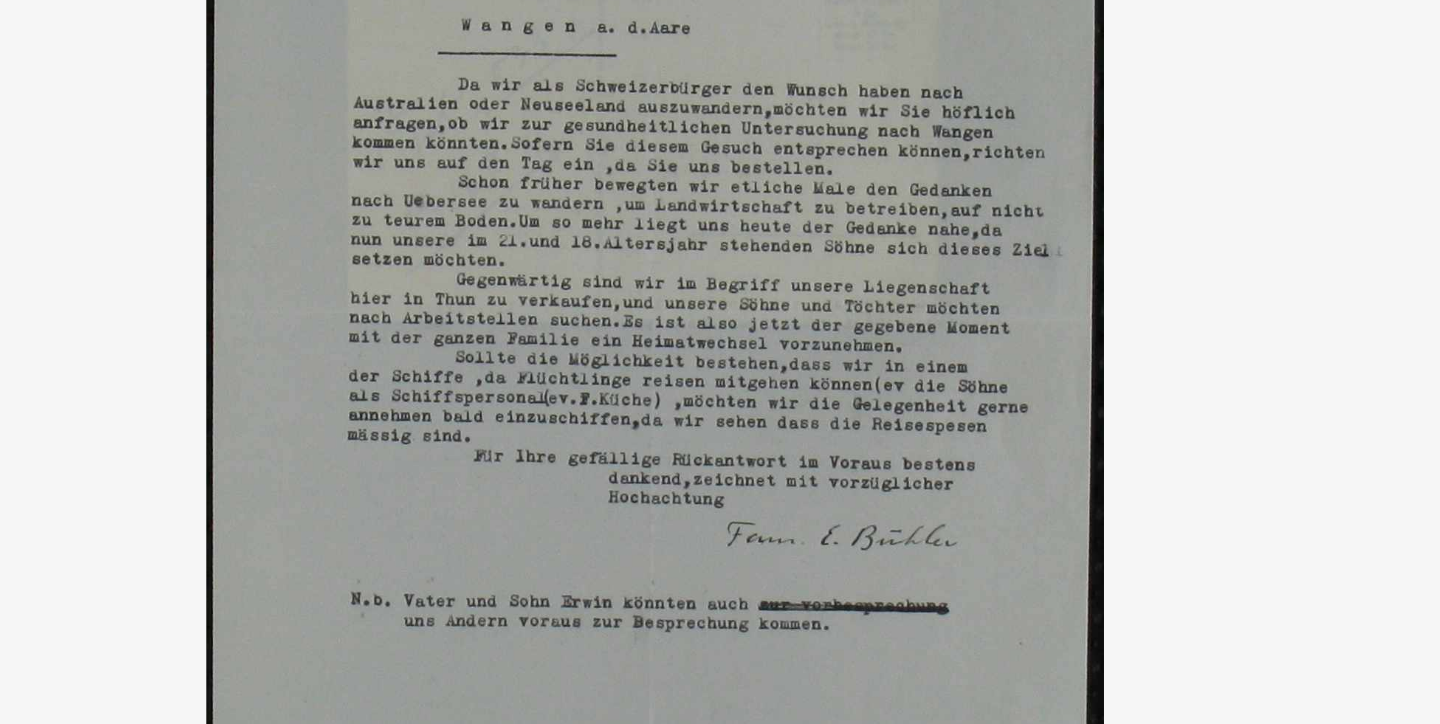 click at bounding box center [720, 312] 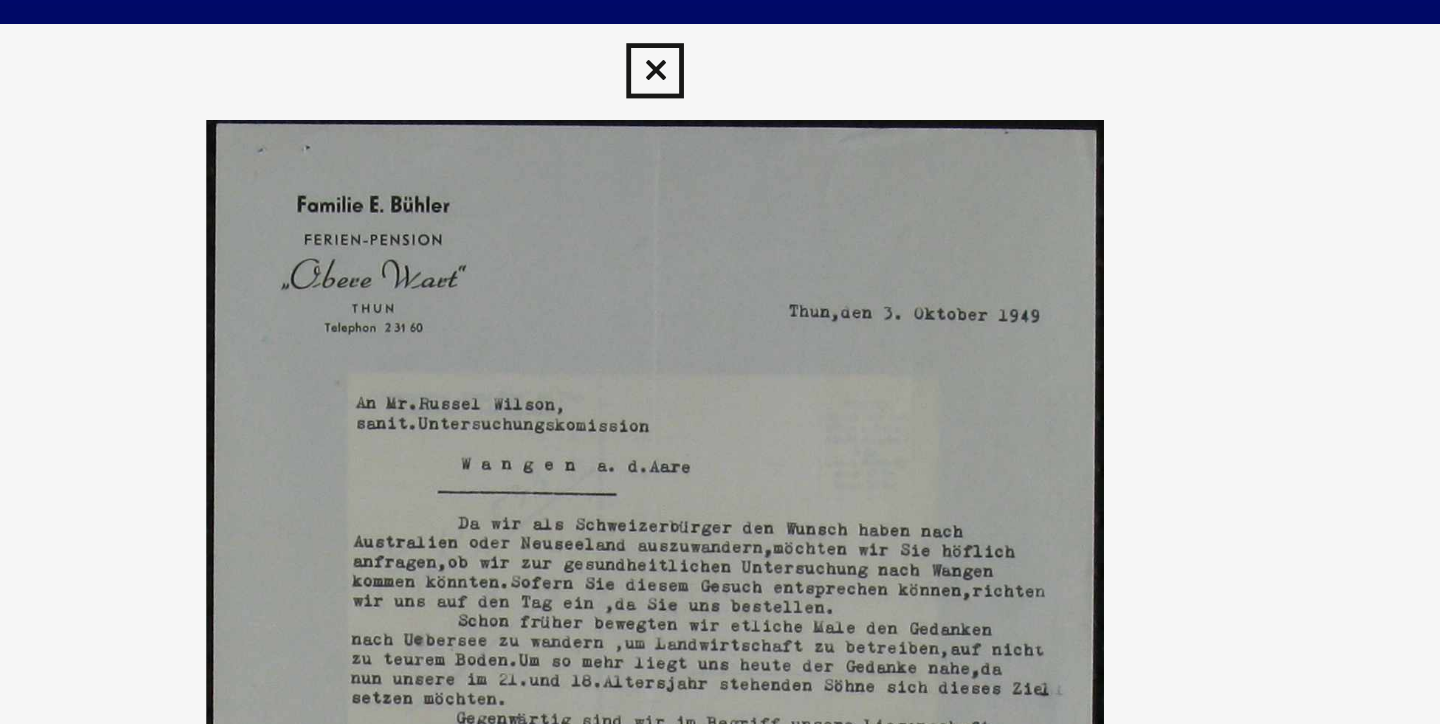 scroll, scrollTop: 0, scrollLeft: 0, axis: both 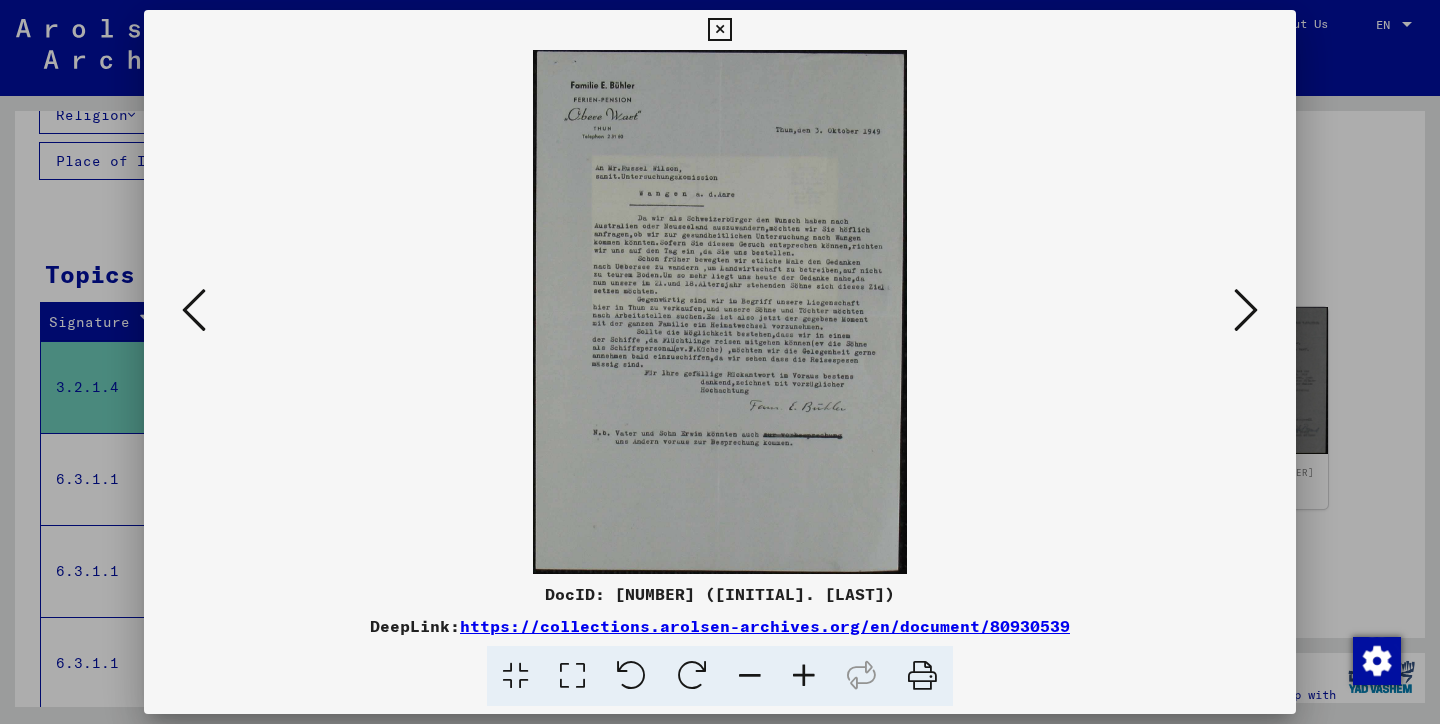 click at bounding box center (719, 30) 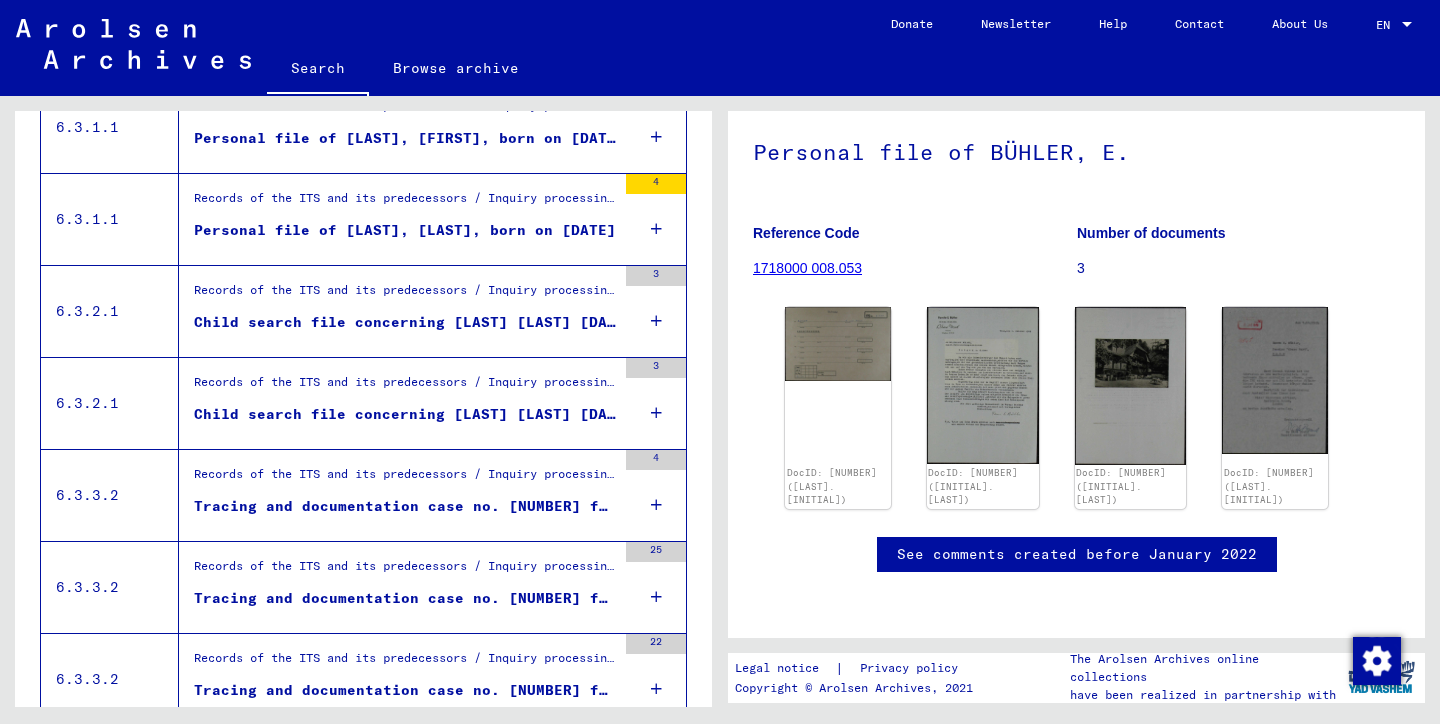 scroll, scrollTop: 1747, scrollLeft: 0, axis: vertical 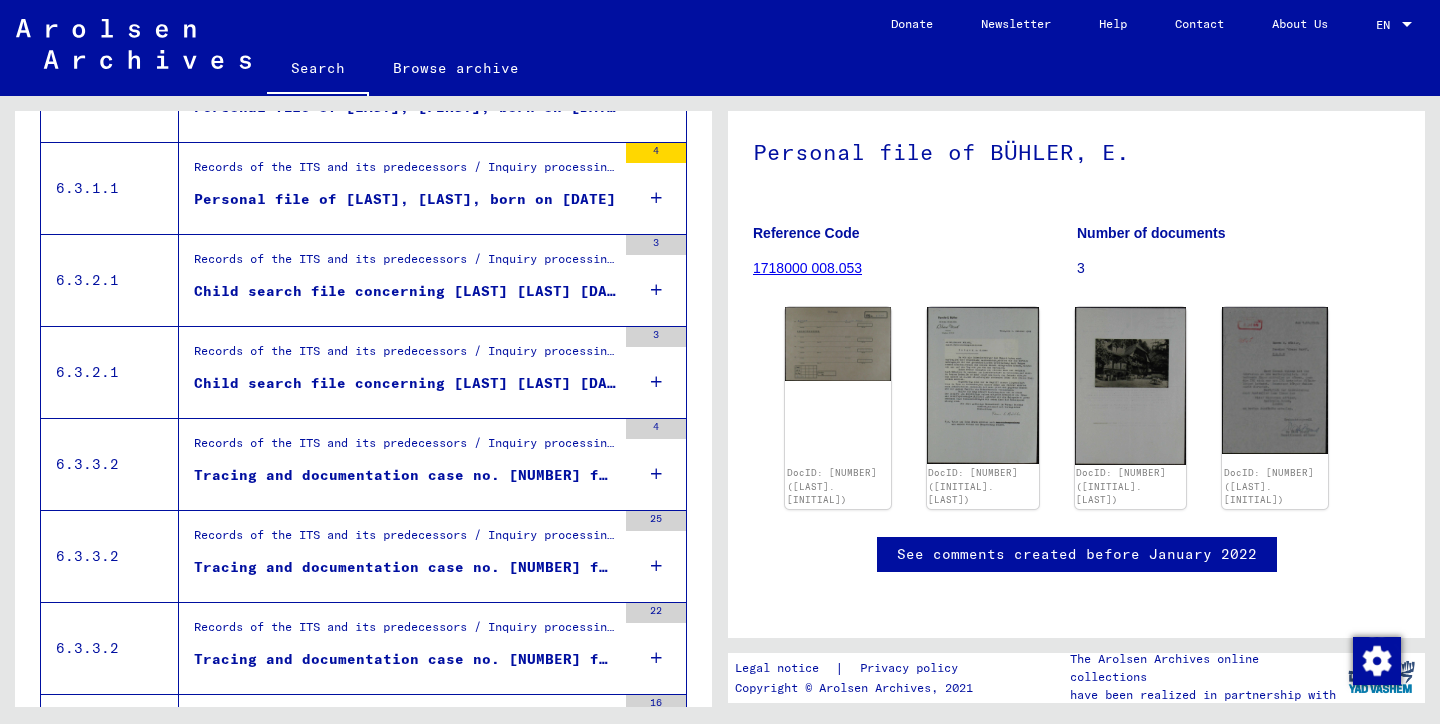 click on "Tracing and documentation case no. [NUMBER] for [LAST], [FIRST] born [DATE]" at bounding box center [405, 475] 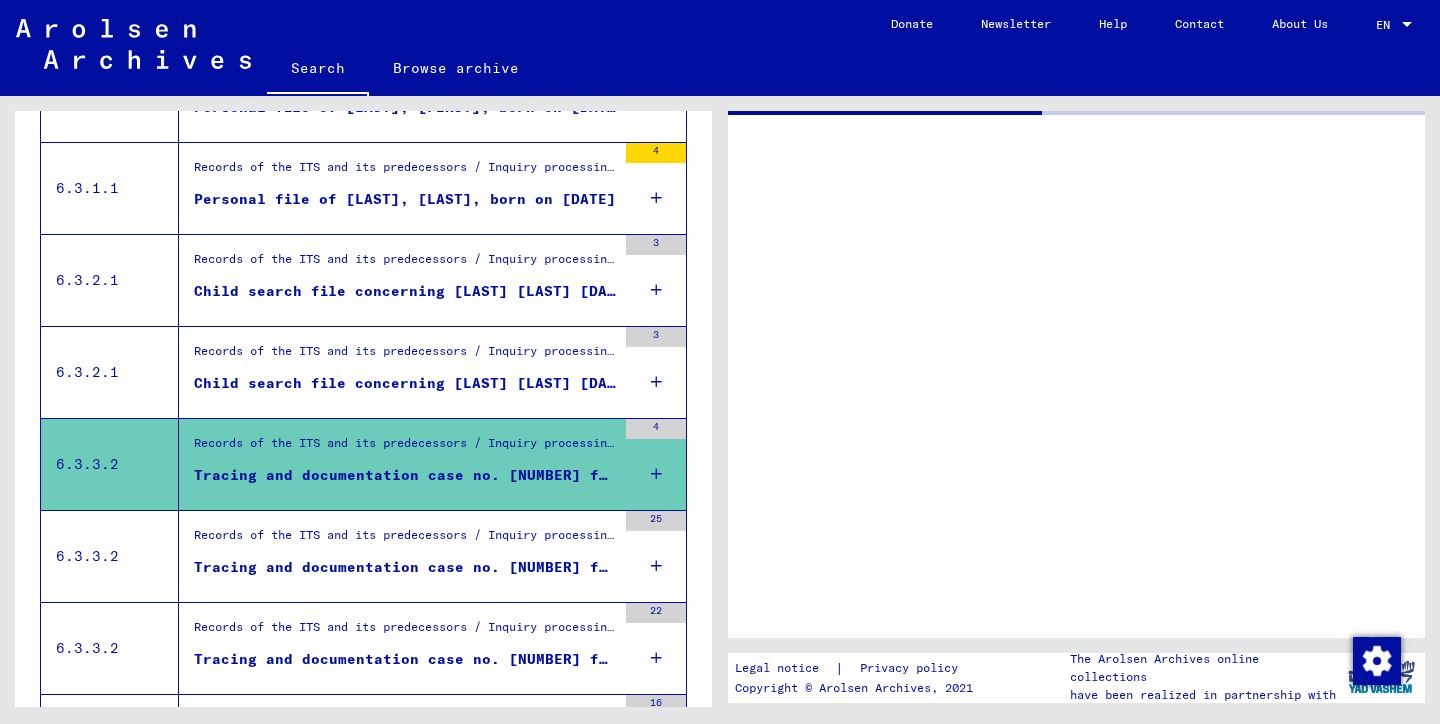 scroll, scrollTop: 0, scrollLeft: 0, axis: both 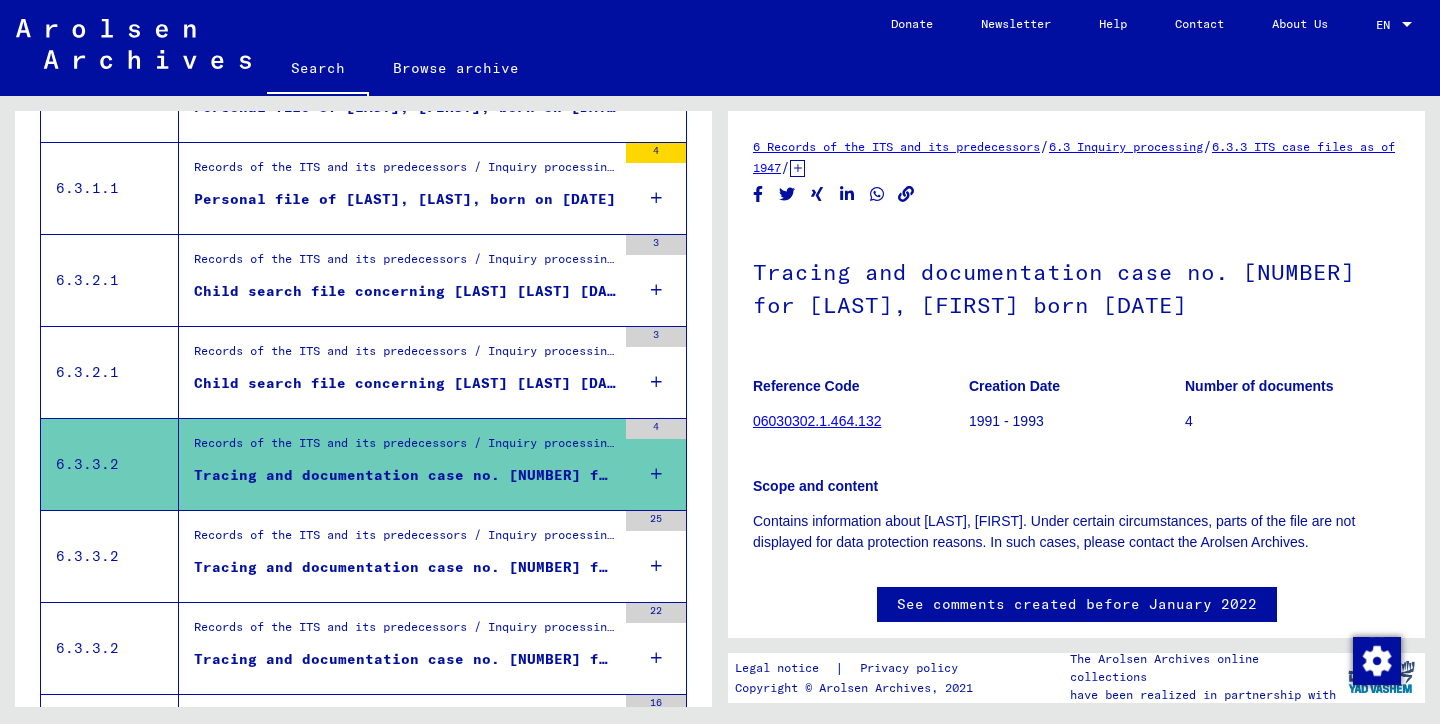 click on "Tracing and documentation case no. [NUMBER] for [LAST], [LAST] born [DATE]" at bounding box center [405, 567] 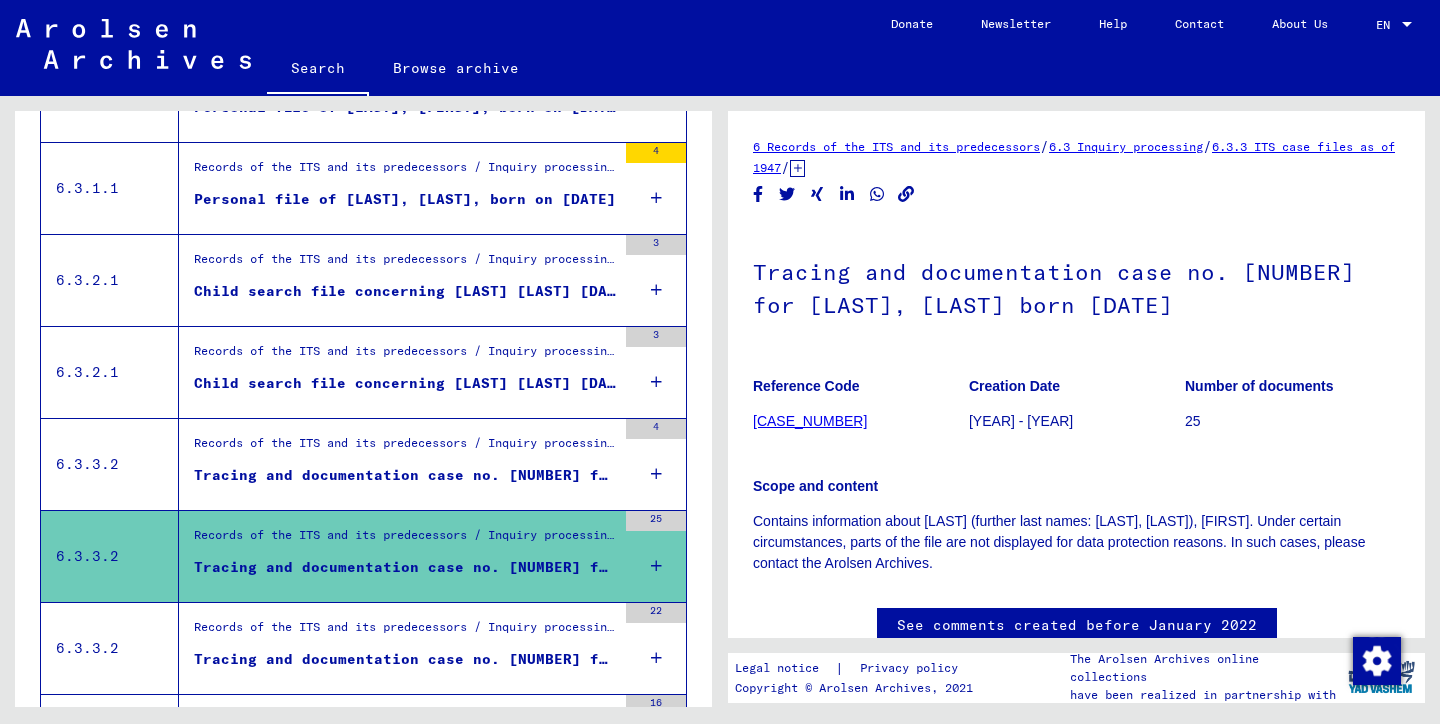 scroll, scrollTop: 0, scrollLeft: 0, axis: both 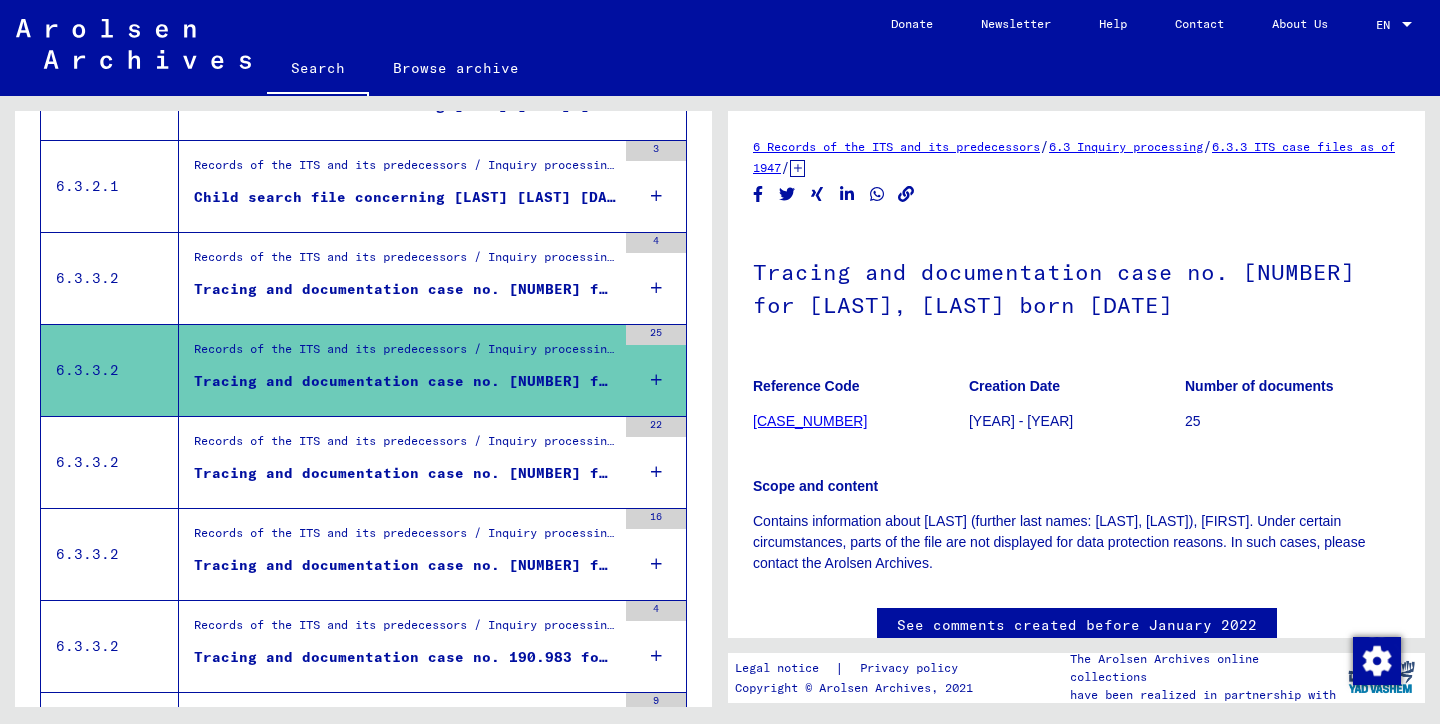 click on "Records of the ITS and its predecessors / Inquiry processing / ITS case files as of 1947 / Repository of T/D cases / Tracing and documentation cases with (T/D) numbers between 1 bis 249.999 / Tracing and documentation cases with (T/D) numbers between 149.000 and 149.499" at bounding box center [405, 447] 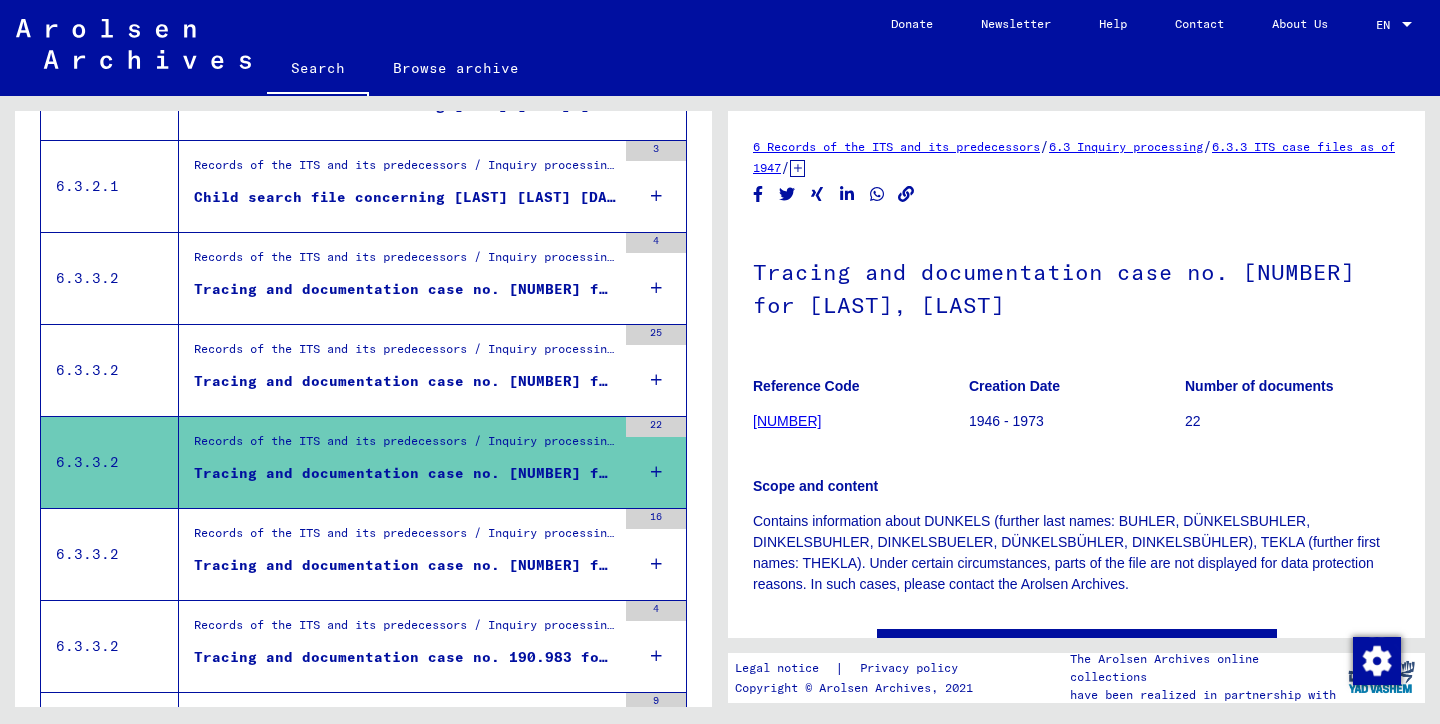 scroll, scrollTop: 0, scrollLeft: 0, axis: both 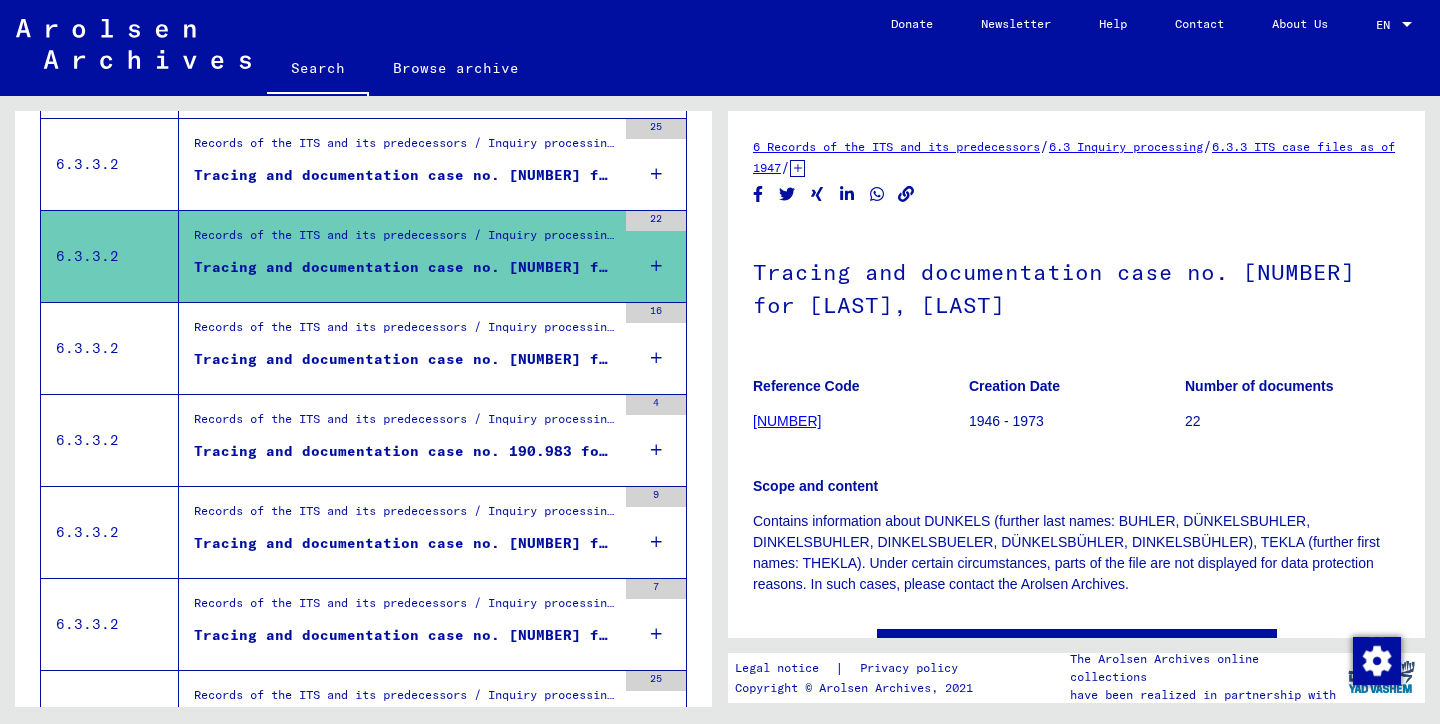 click on "Tracing and documentation case no. [NUMBER] for [LAST], [LAST] born [DATE]" at bounding box center [405, 359] 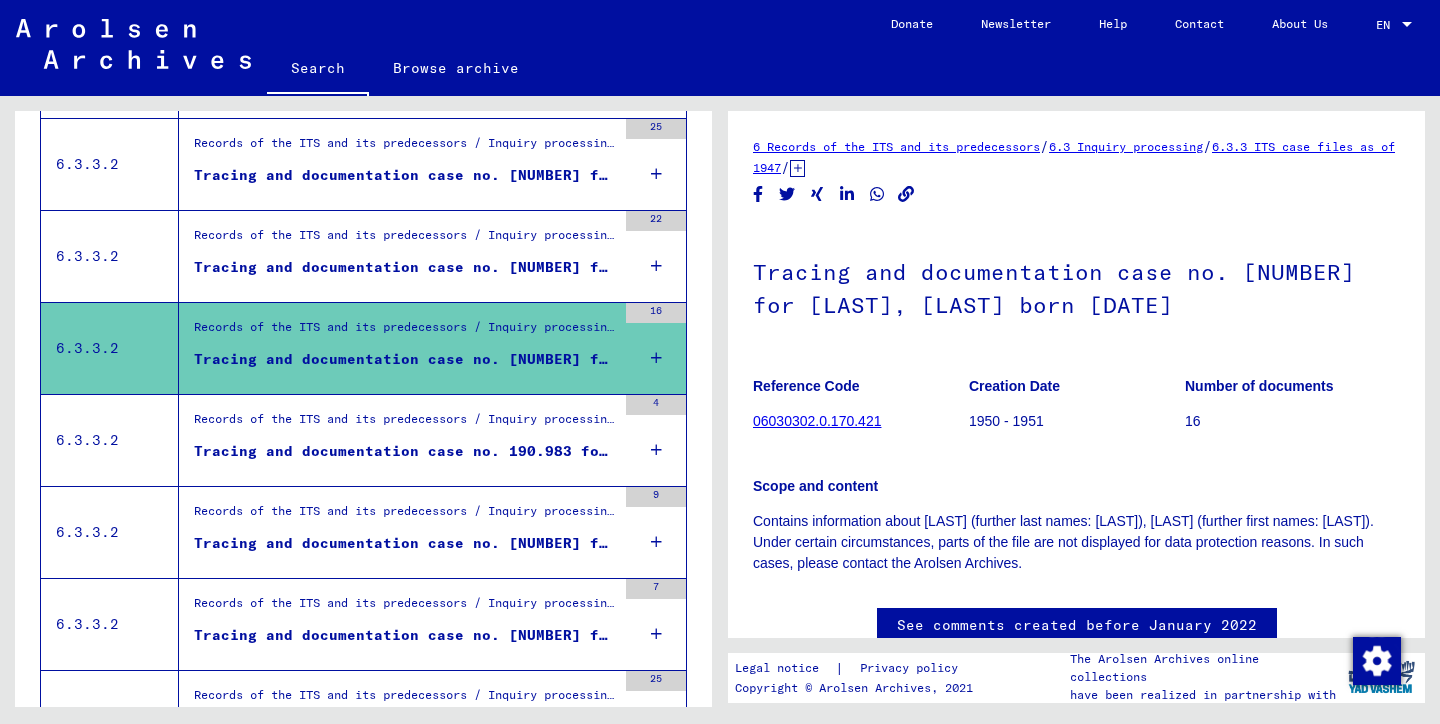 scroll, scrollTop: 0, scrollLeft: 0, axis: both 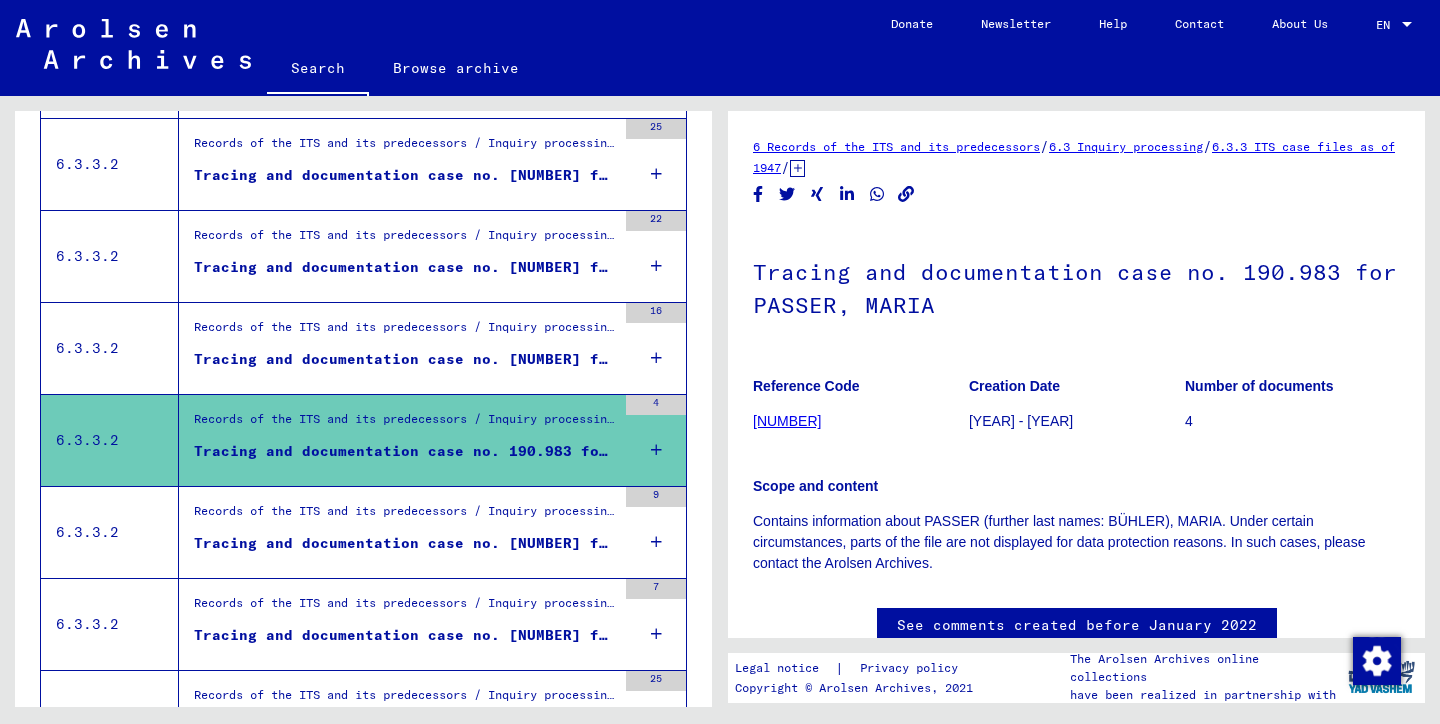 click on "Records of the ITS and its predecessors / Inquiry processing / ITS case files as of 1947 / Repository of T/D cases / Tracing and documentation cases with (T/D) numbers between 1 bis 249.999 / Tracing and documentation cases with (T/D) numbers between 214.500 and 214.999" at bounding box center [405, 516] 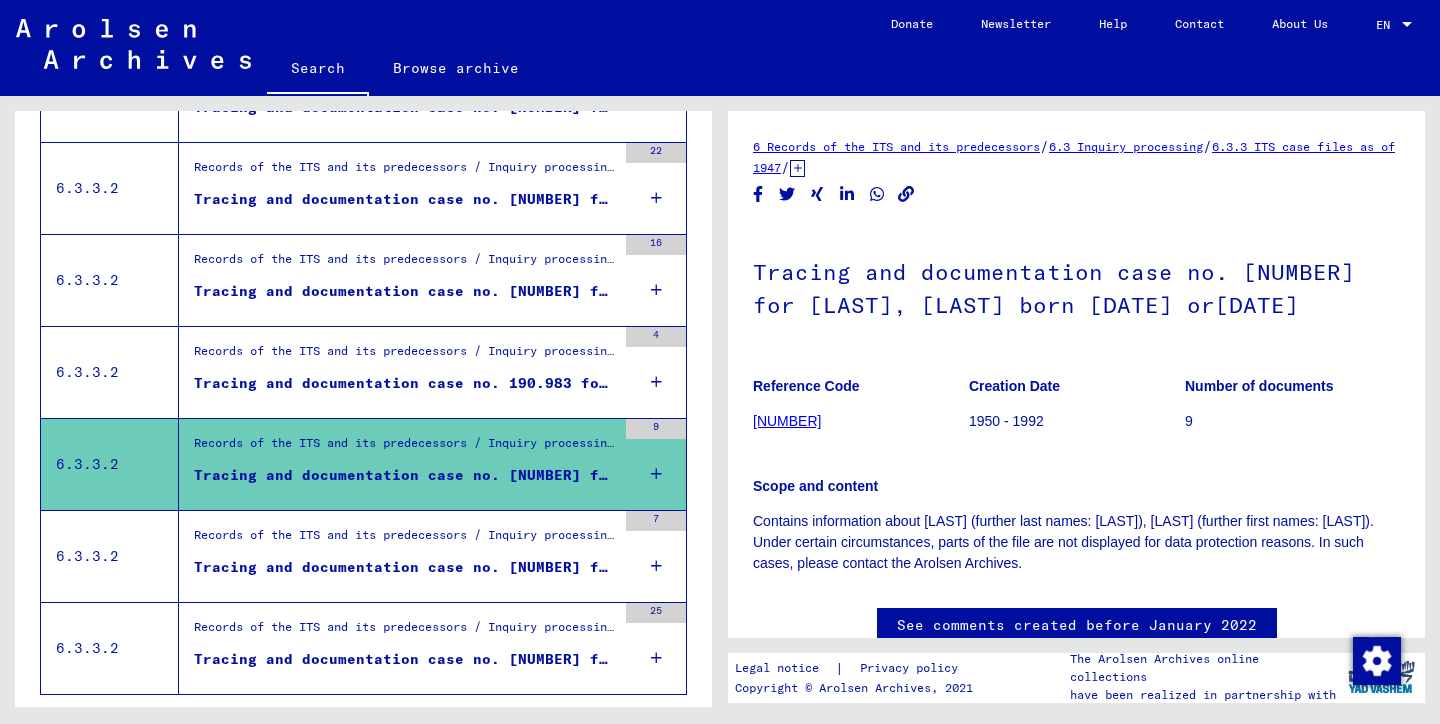 scroll, scrollTop: 2310, scrollLeft: 0, axis: vertical 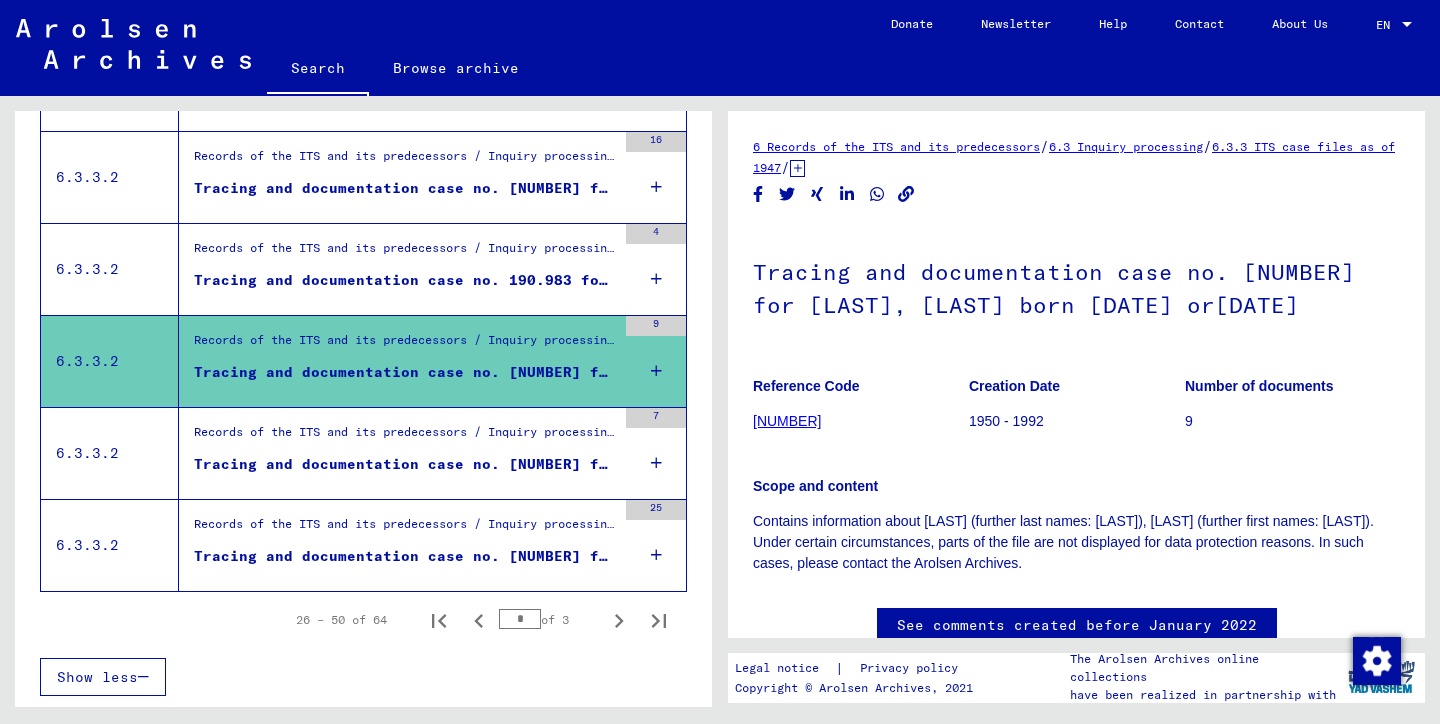 click on "Records of the ITS and its predecessors / Inquiry processing / ITS case files as of 1947 / Repository of T/D cases / Tracing and documentation cases with (T/D) numbers between 250.000 and 499.999 / Tracing and documentation cases with (T/D) numbers between 289.000 and 289.499" at bounding box center [405, 437] 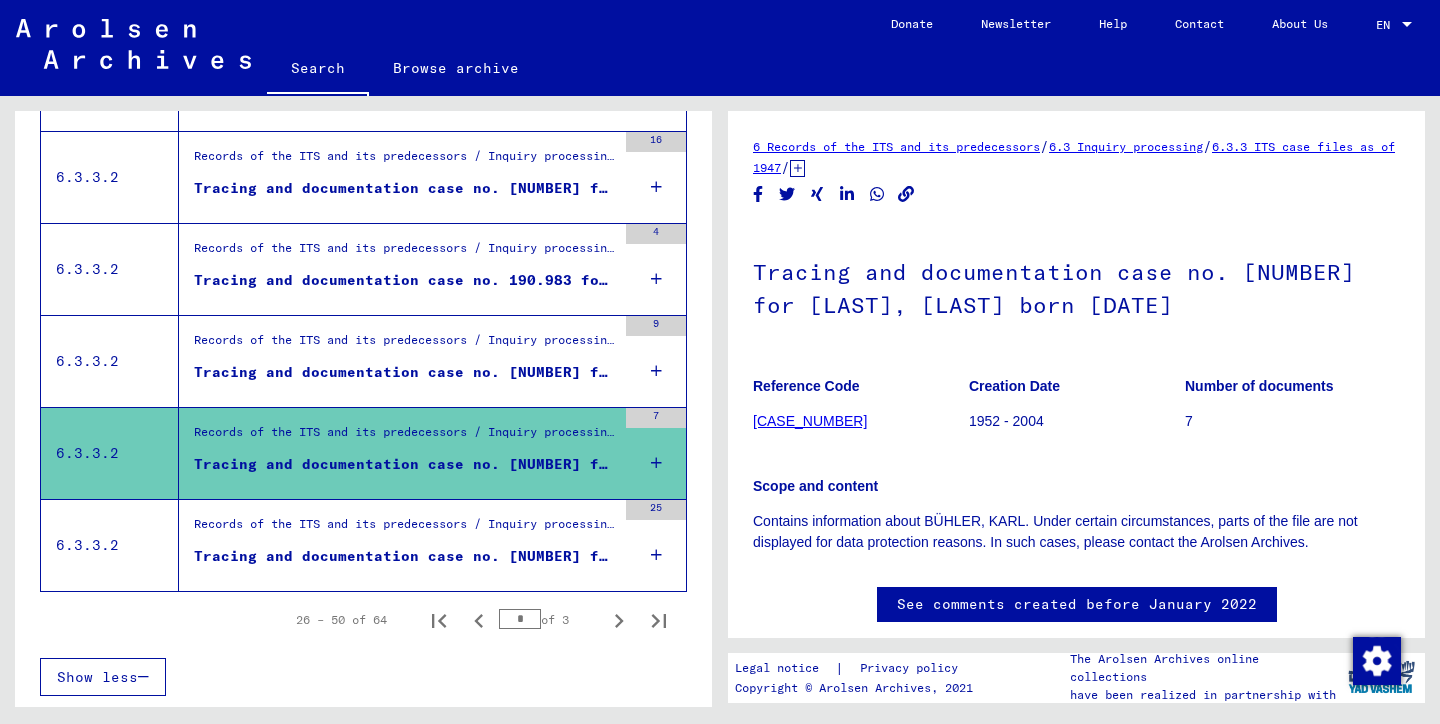 scroll, scrollTop: 0, scrollLeft: 0, axis: both 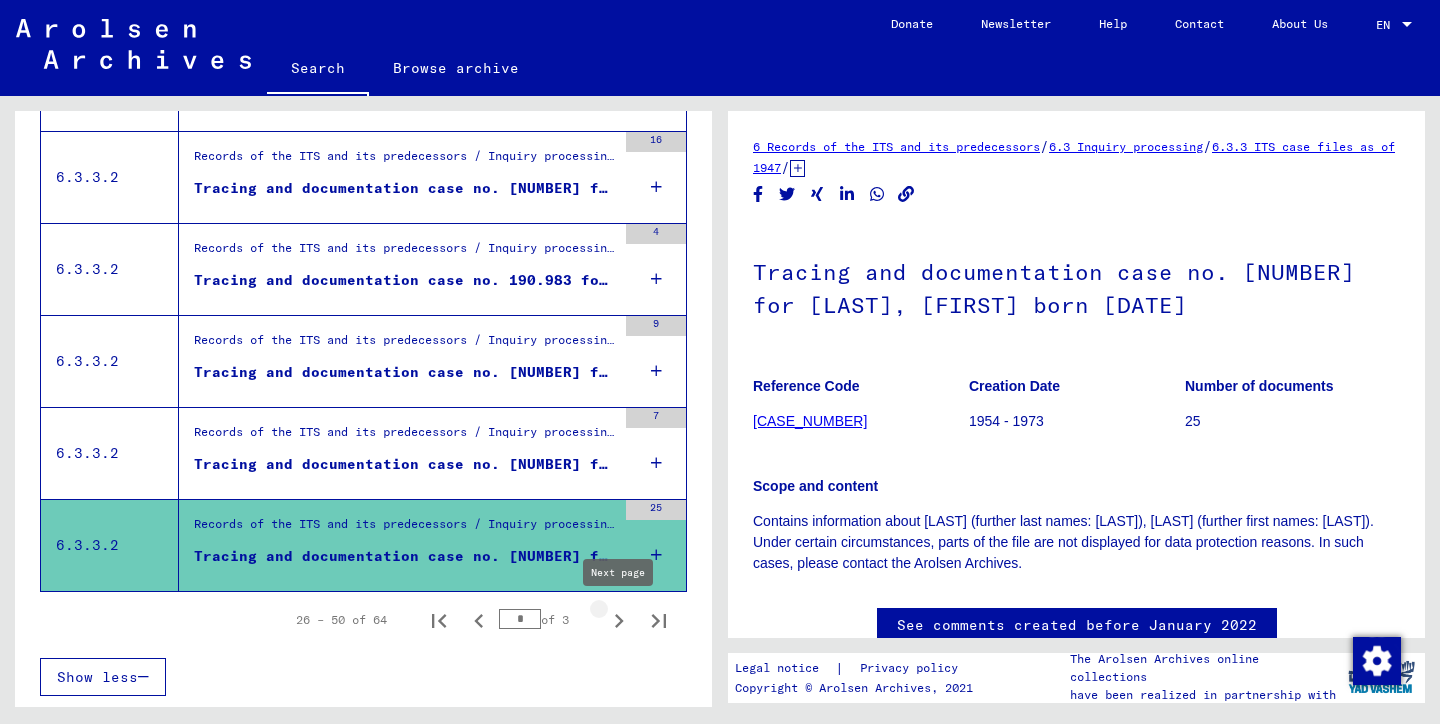click 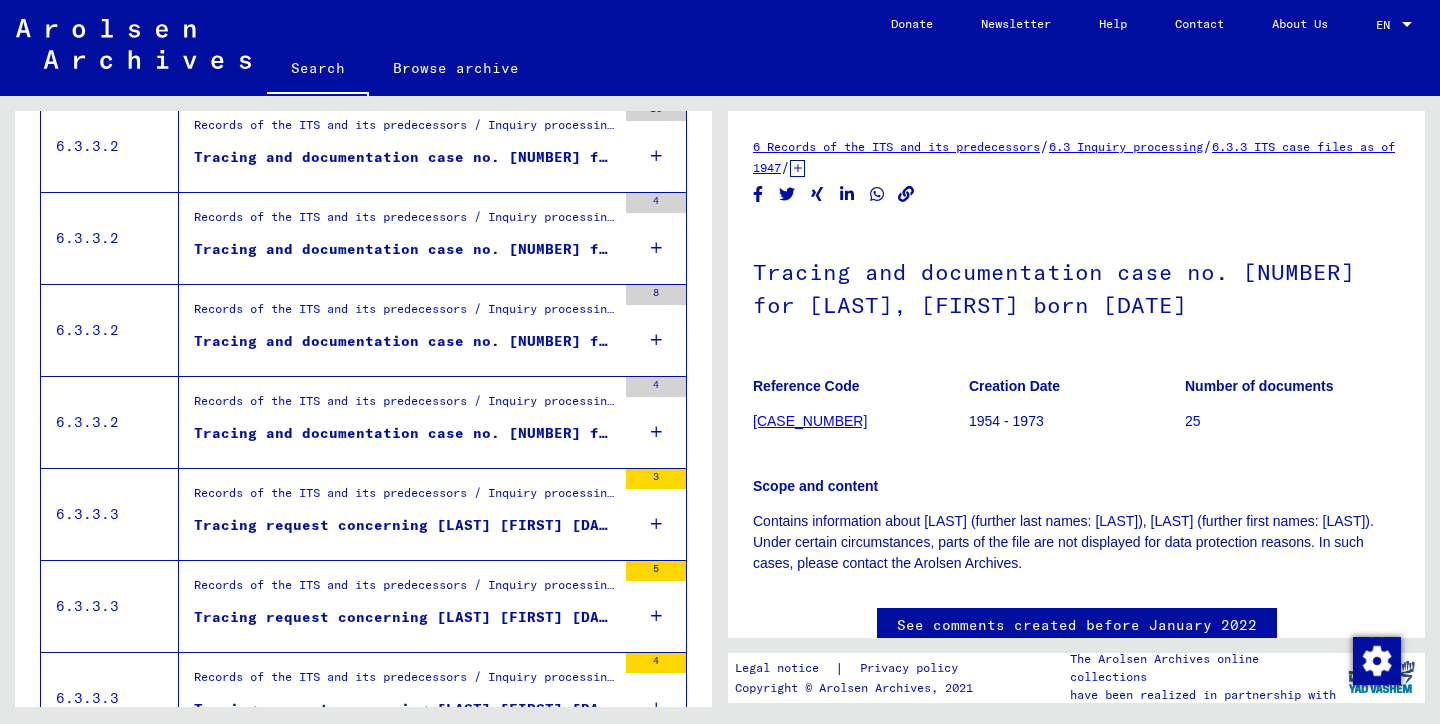 scroll, scrollTop: 1075, scrollLeft: 0, axis: vertical 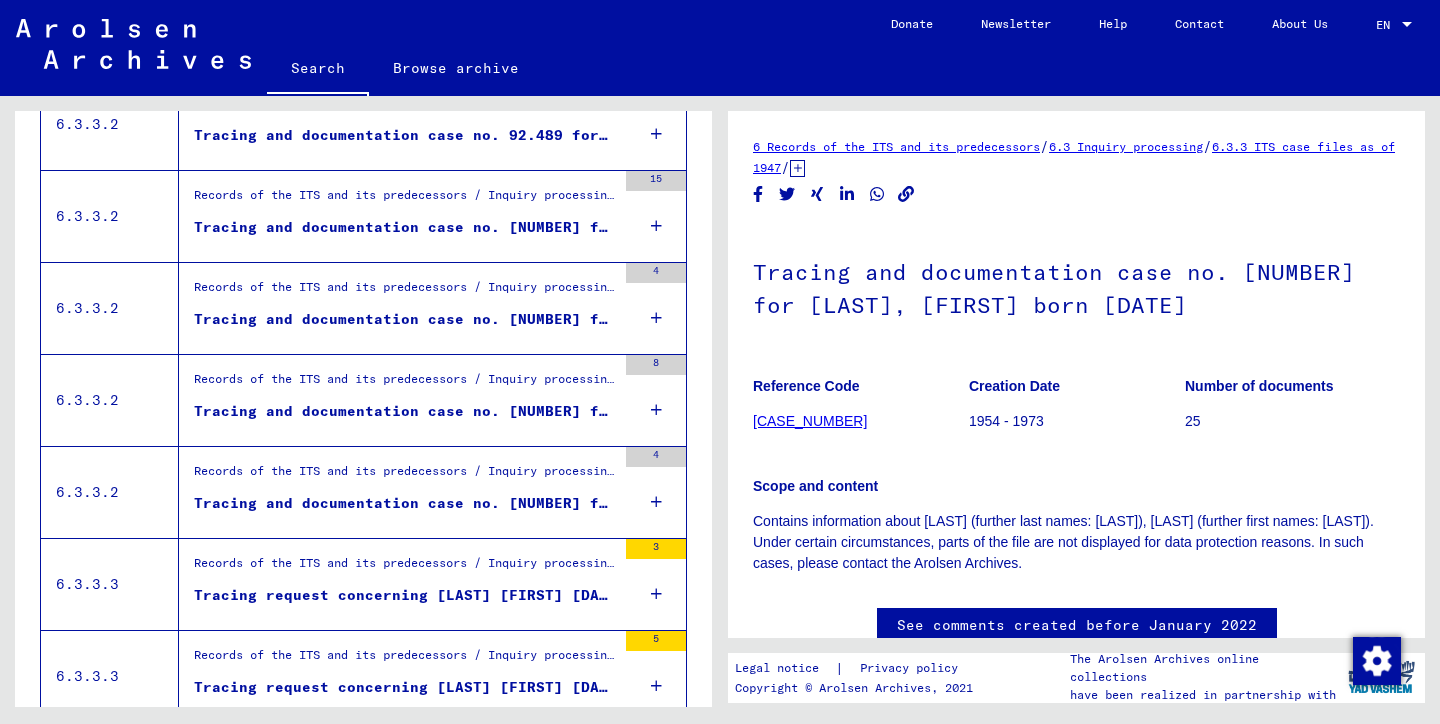 click on "Records of the ITS and its predecessors / Inquiry processing / ITS case files as of 1947 / Repository of T/D cases / Tracing and documentation cases with (T/D) numbers between 750.000 and 999.999 / Tracing and documentation cases with (T/D) numbers between 959.000 and 959.499" at bounding box center (405, 476) 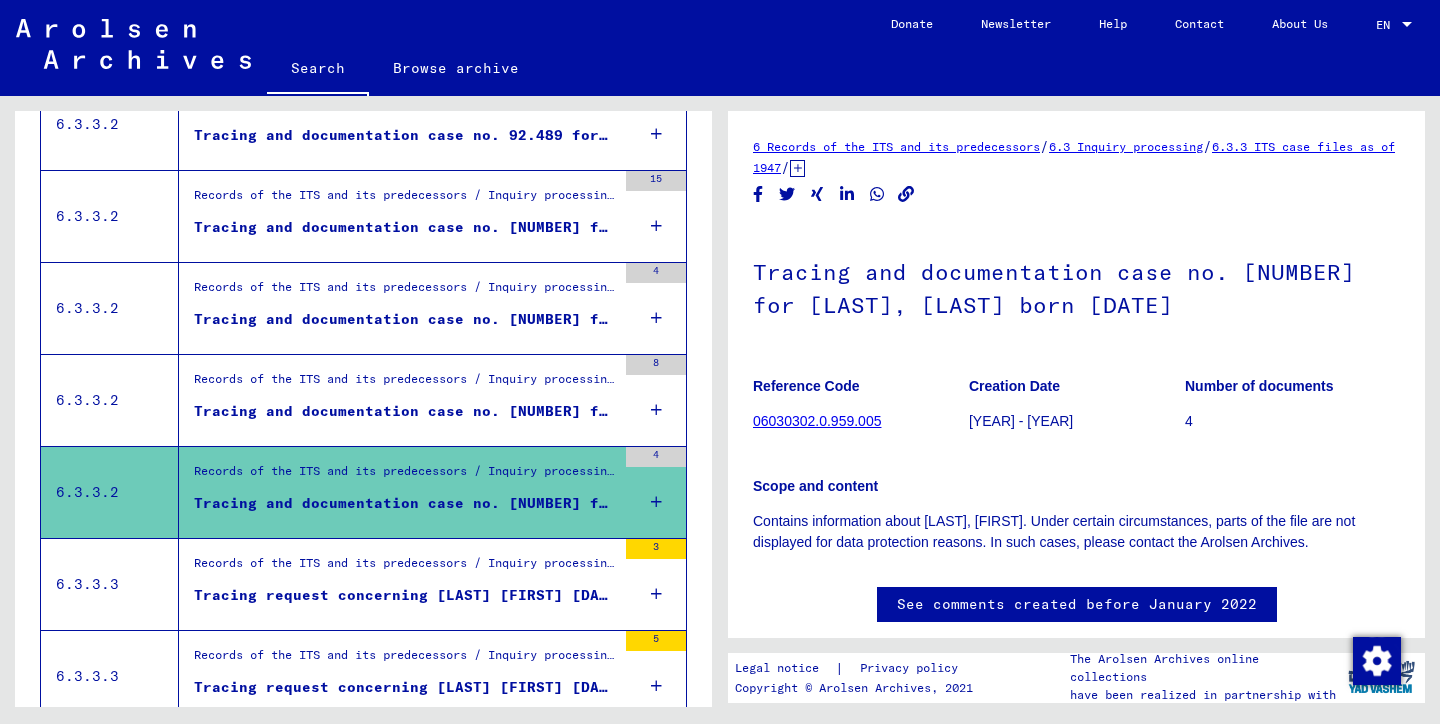 scroll 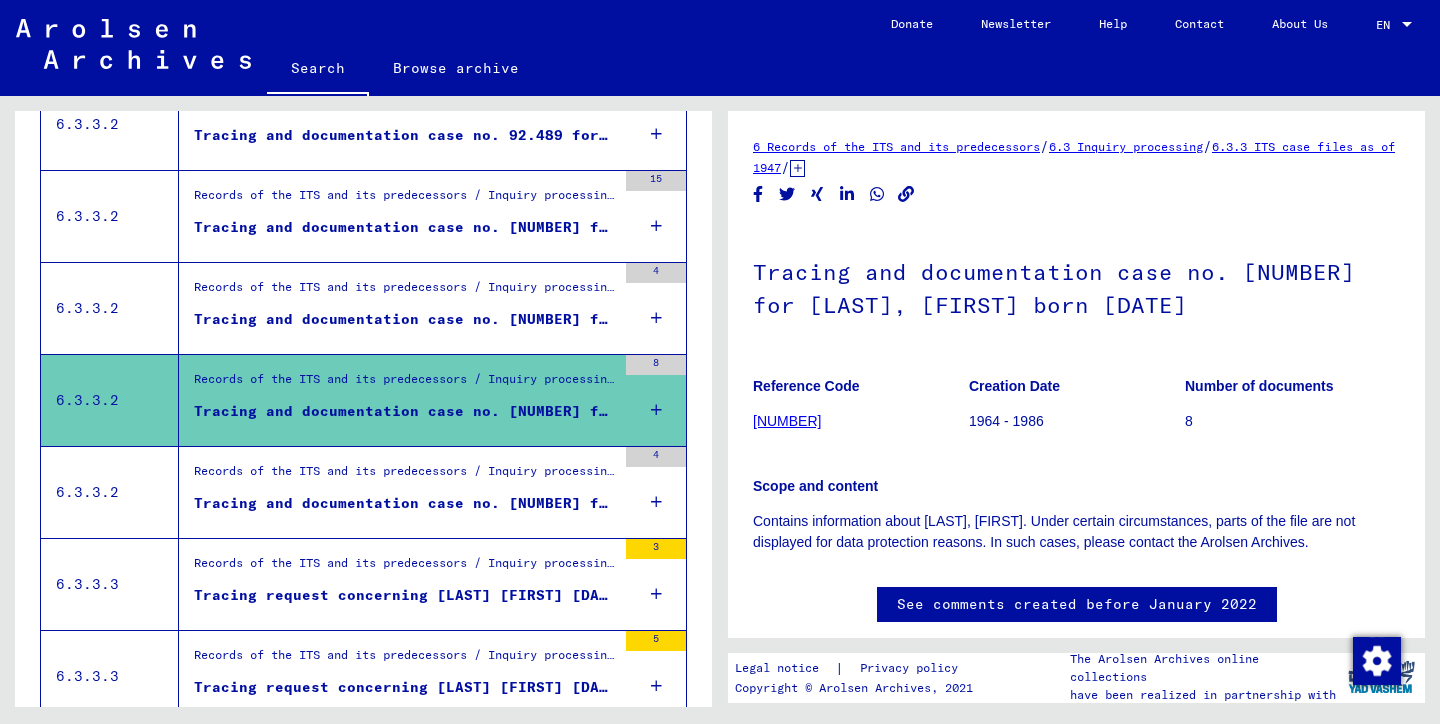 click on "Records of the ITS and its predecessors / Inquiry processing / ITS case files as of 1947 / Repository of T/D cases / Tracing and documentation cases with (T/D) numbers between 750.000 and 999.999 / Tracing and documentation cases with (T/D) numbers between 925.000 and 925.499" at bounding box center (405, 293) 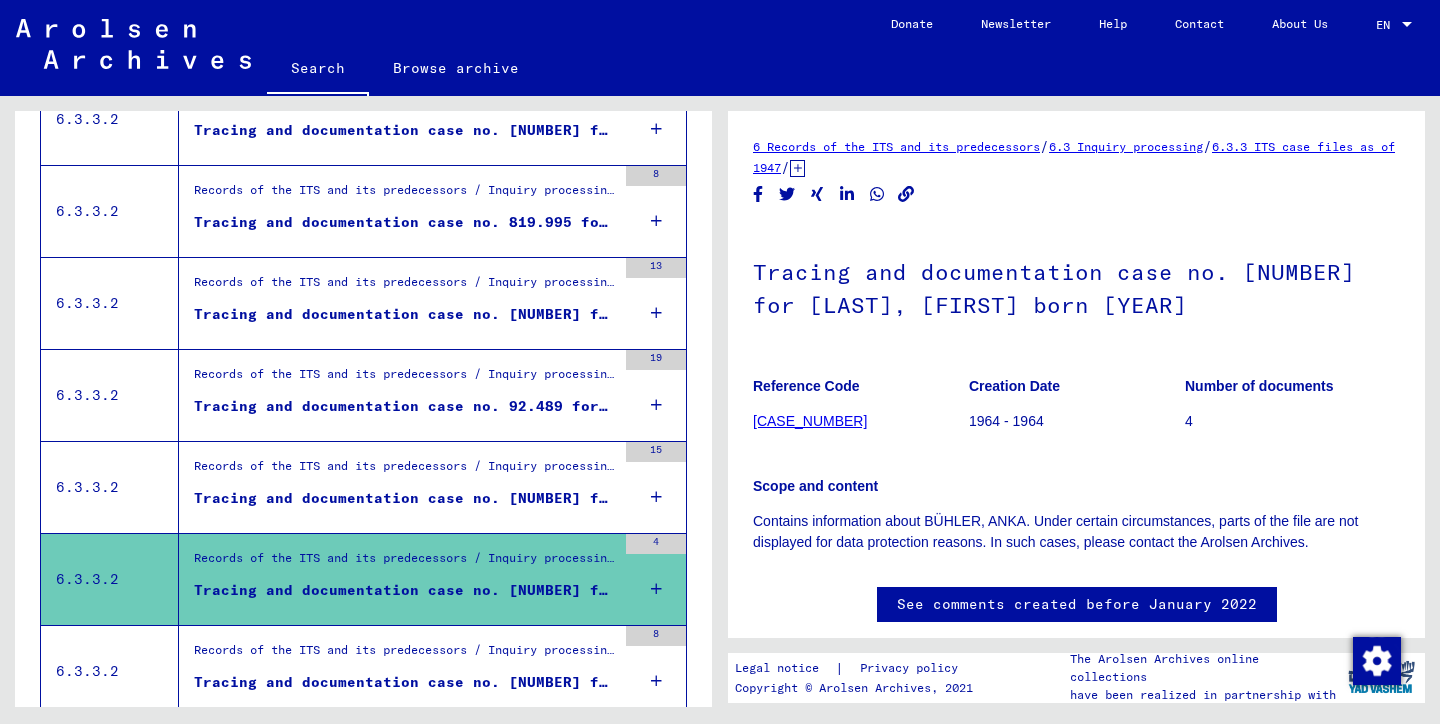 click on "Records of the ITS and its predecessors / Inquiry processing / ITS case files as of 1947 / Repository of T/D cases / Tracing and documentation cases with (T/D) numbers between 1 bis 249.999 / Tracing and documentation cases with (T/D) numbers between 92.000 and 92.499" at bounding box center (405, 471) 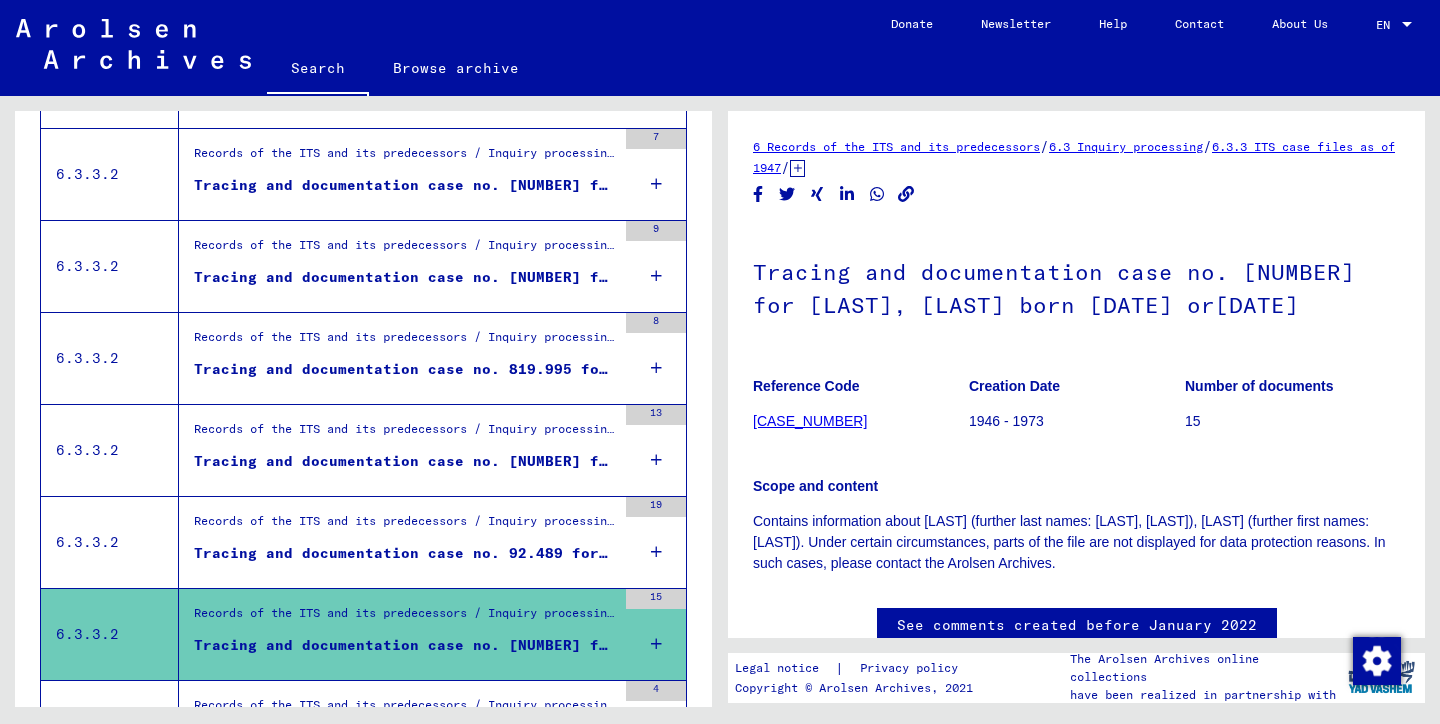 click on "Tracing and documentation case no. 92.489 for [LAST], [FIRST] born [DATE] or[DATE]" at bounding box center [405, 553] 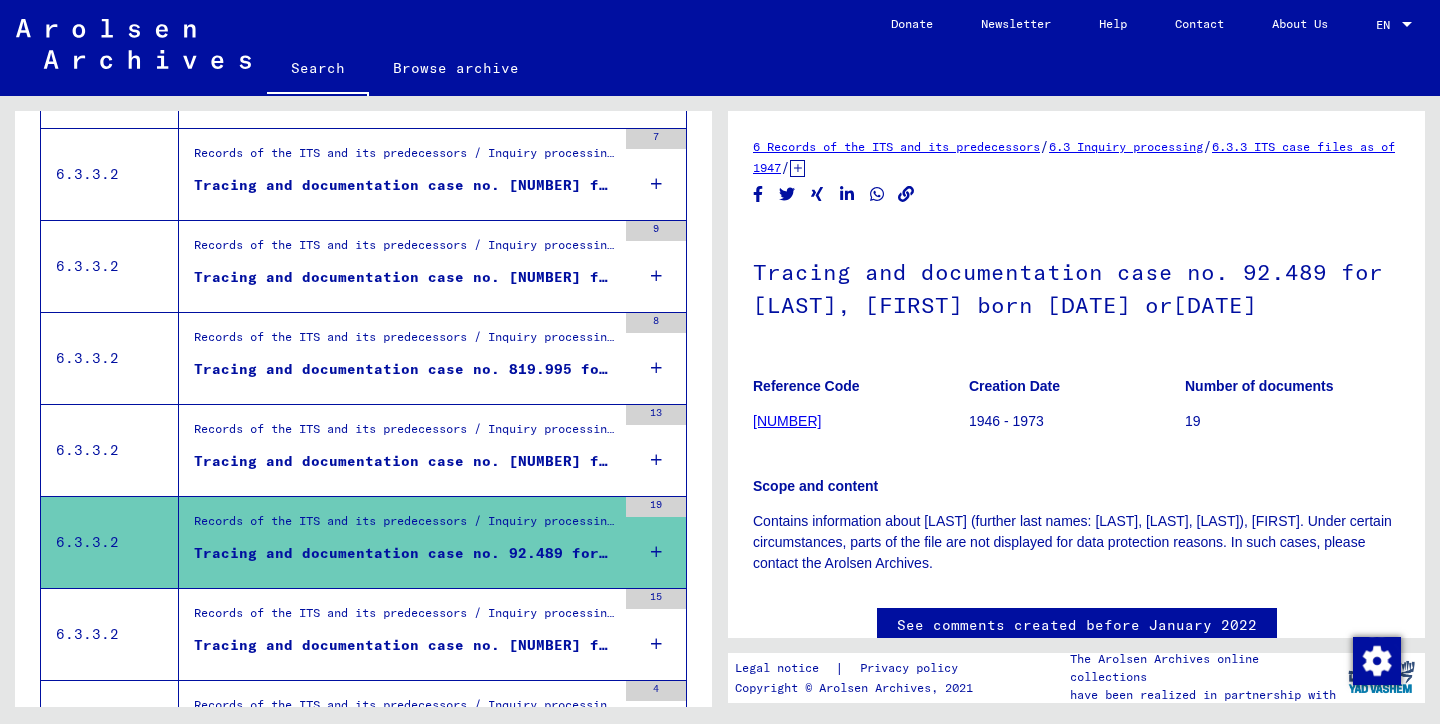 click on "Tracing and documentation case no. [NUMBER] for [LAST], [LAST] born [DATE]" at bounding box center [405, 461] 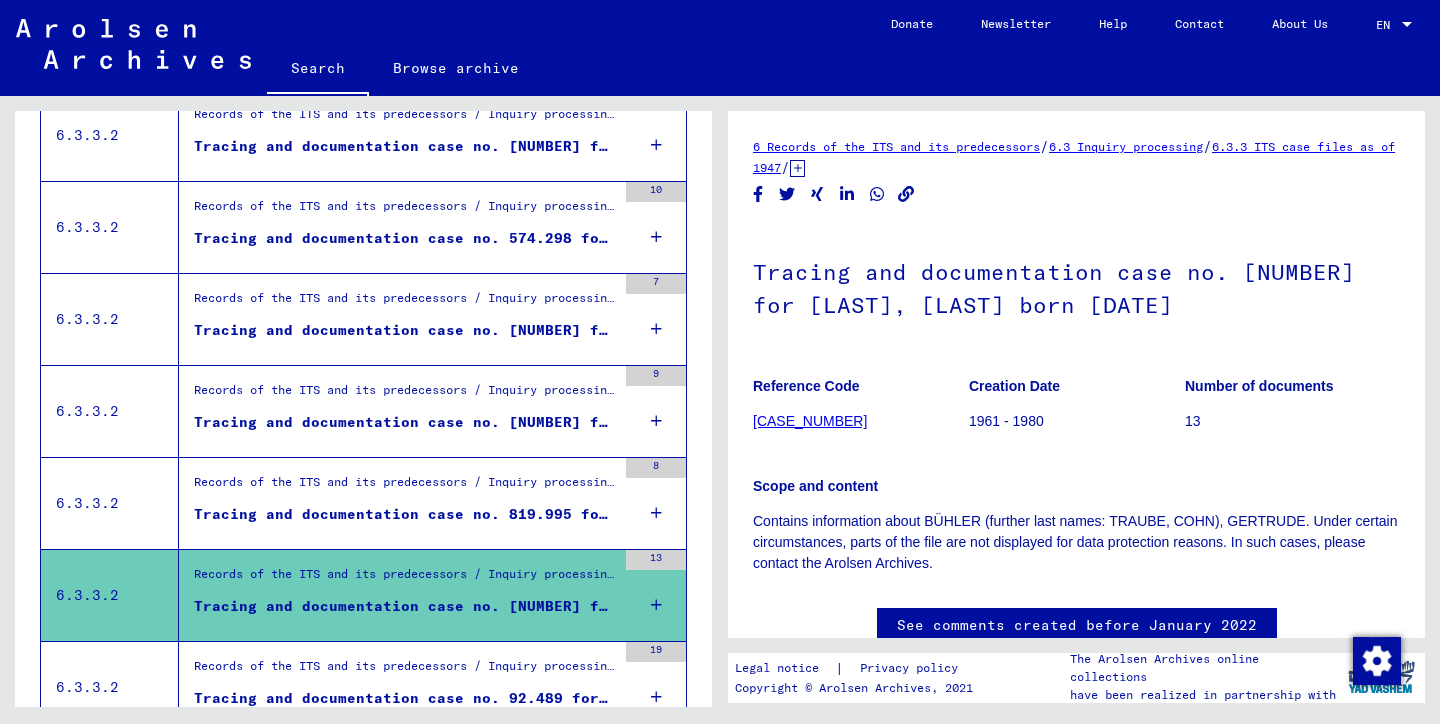 click on "Tracing and documentation case no. 819.995 for [LAST], [FIRST] born [DATE]" at bounding box center (405, 514) 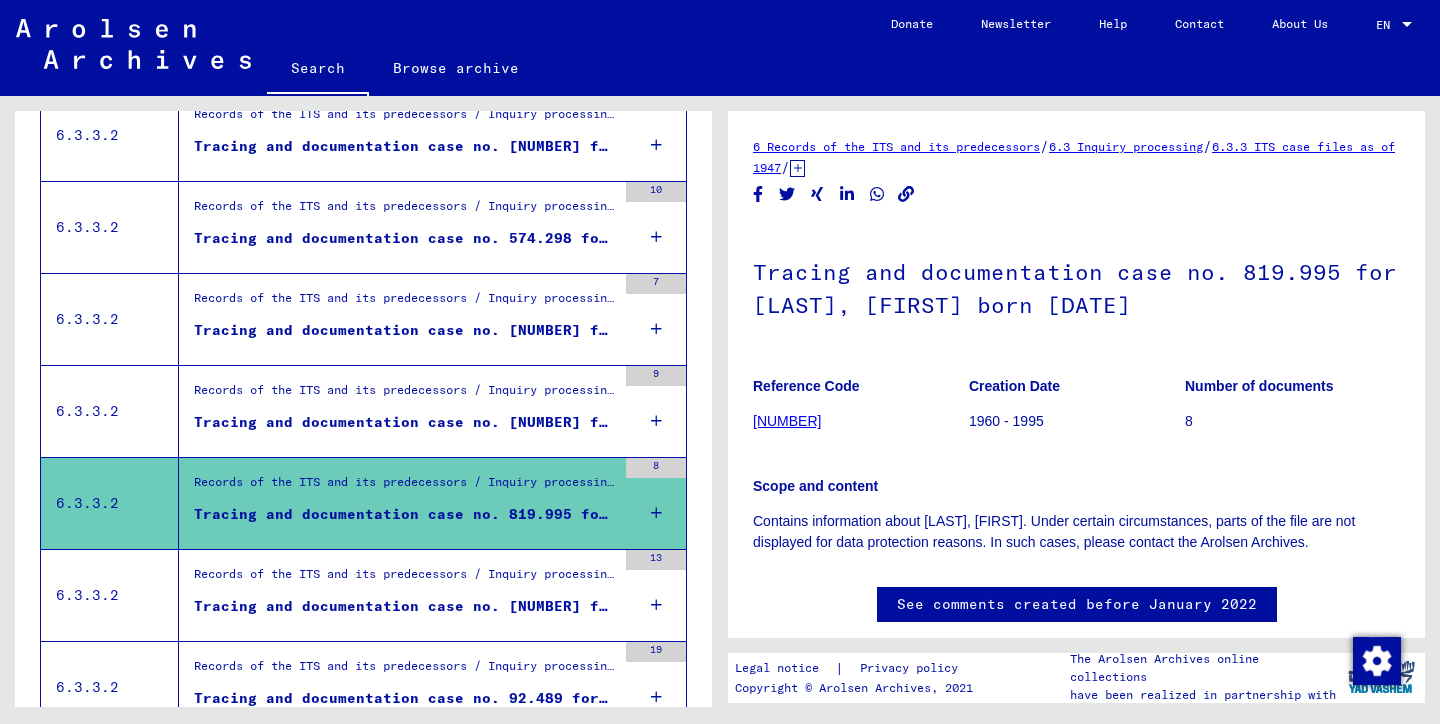 click on "Tracing and documentation case no. [NUMBER] for [LAST], [FIRST] born [DATE]" at bounding box center [405, 422] 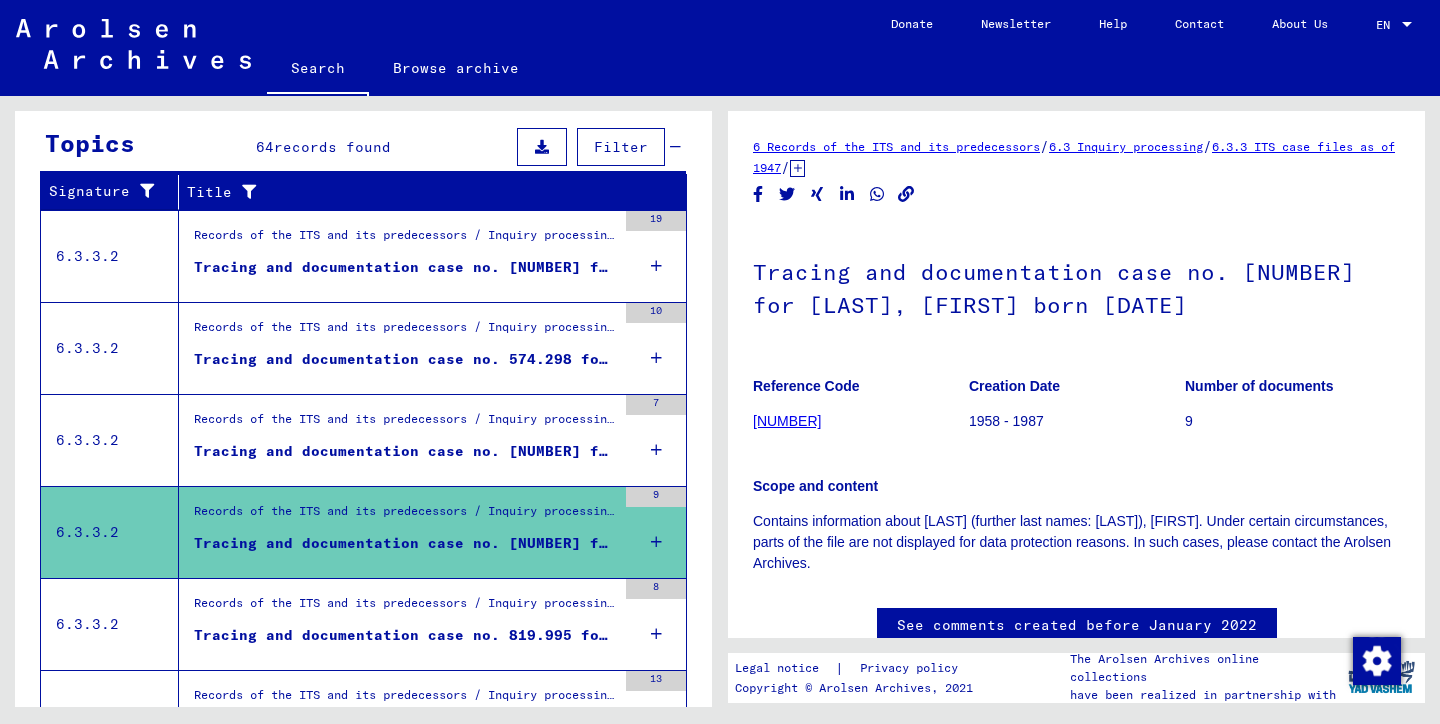 click on "Tracing and documentation case no. [NUMBER] for [LAST], [LAST] born [DATE]" at bounding box center (405, 451) 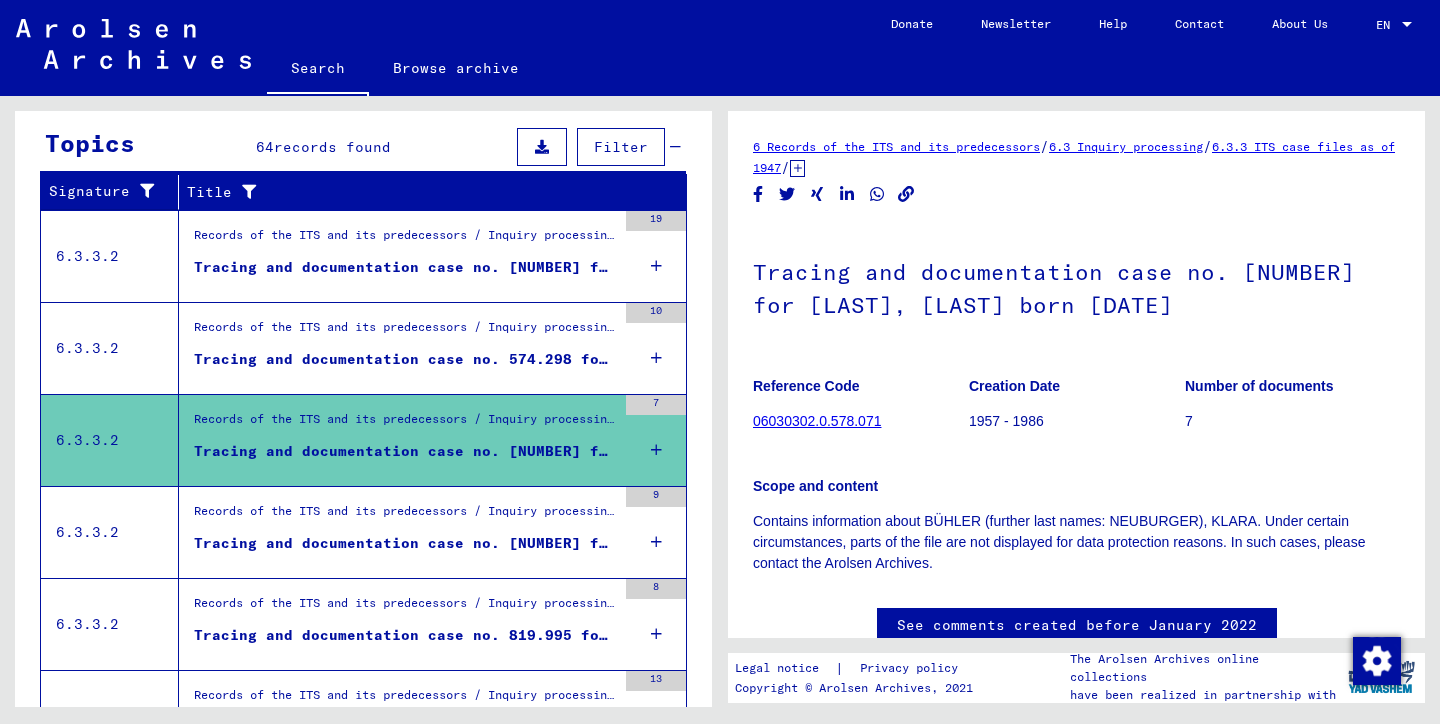 click on "Tracing and documentation case no. 574.298 for [LAST], [FIRST] born [DATE]" at bounding box center (405, 359) 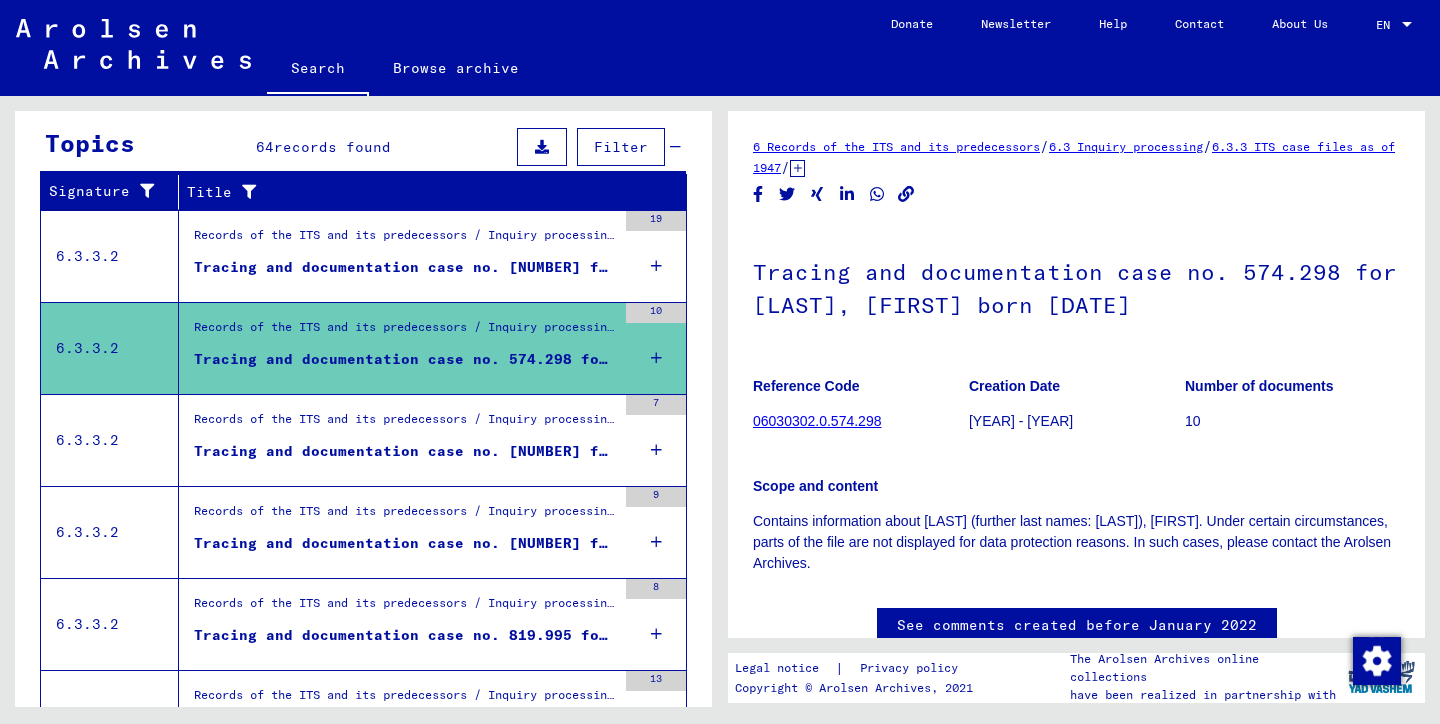 click on "Tracing and documentation case no. [NUMBER] for [LAST], [LAST] born [DATE]" at bounding box center [405, 267] 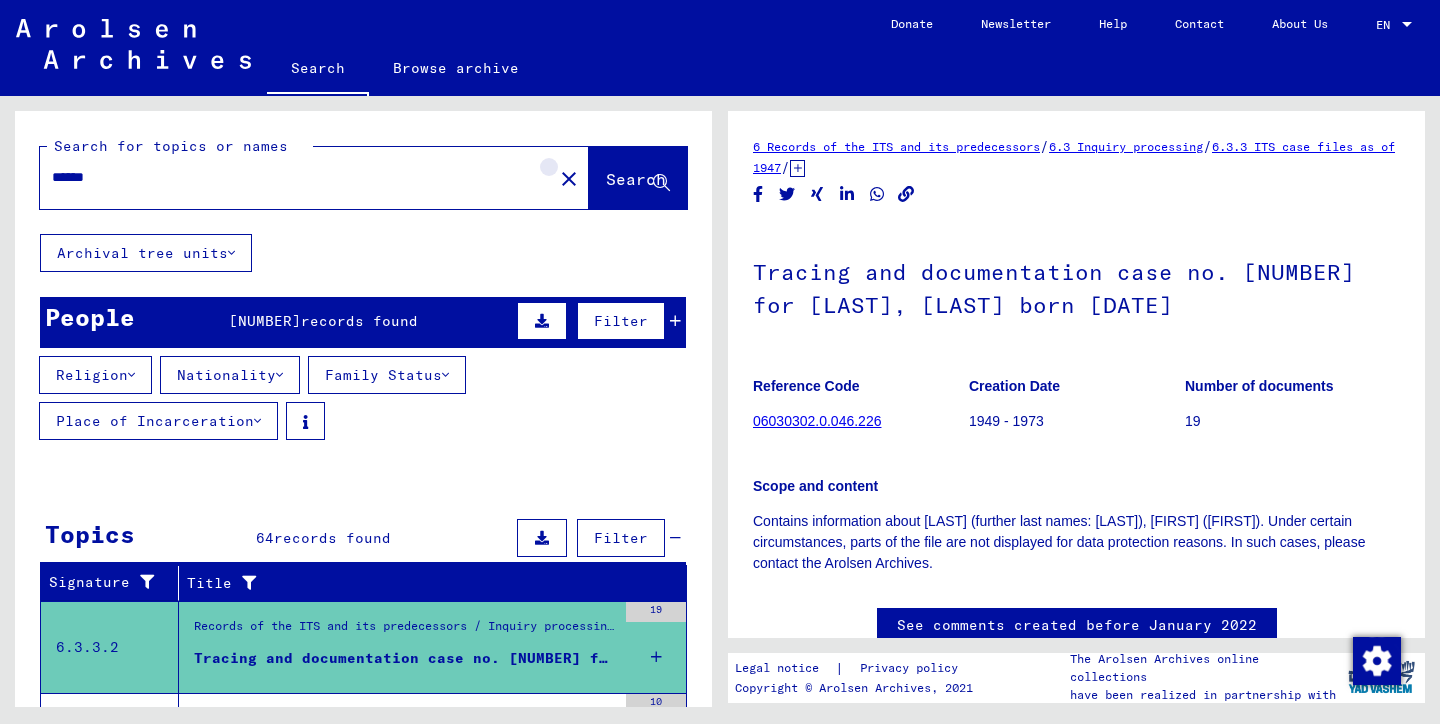 click on "close" 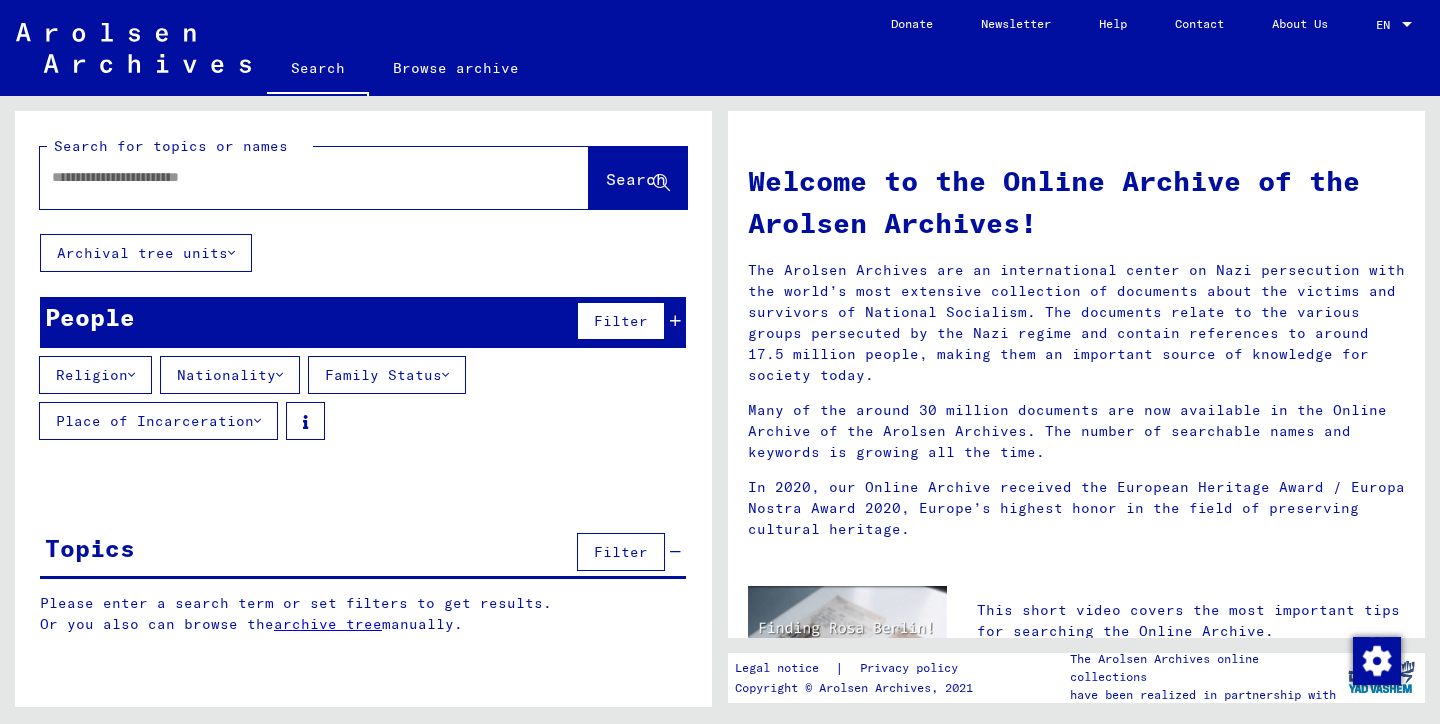 click at bounding box center [290, 177] 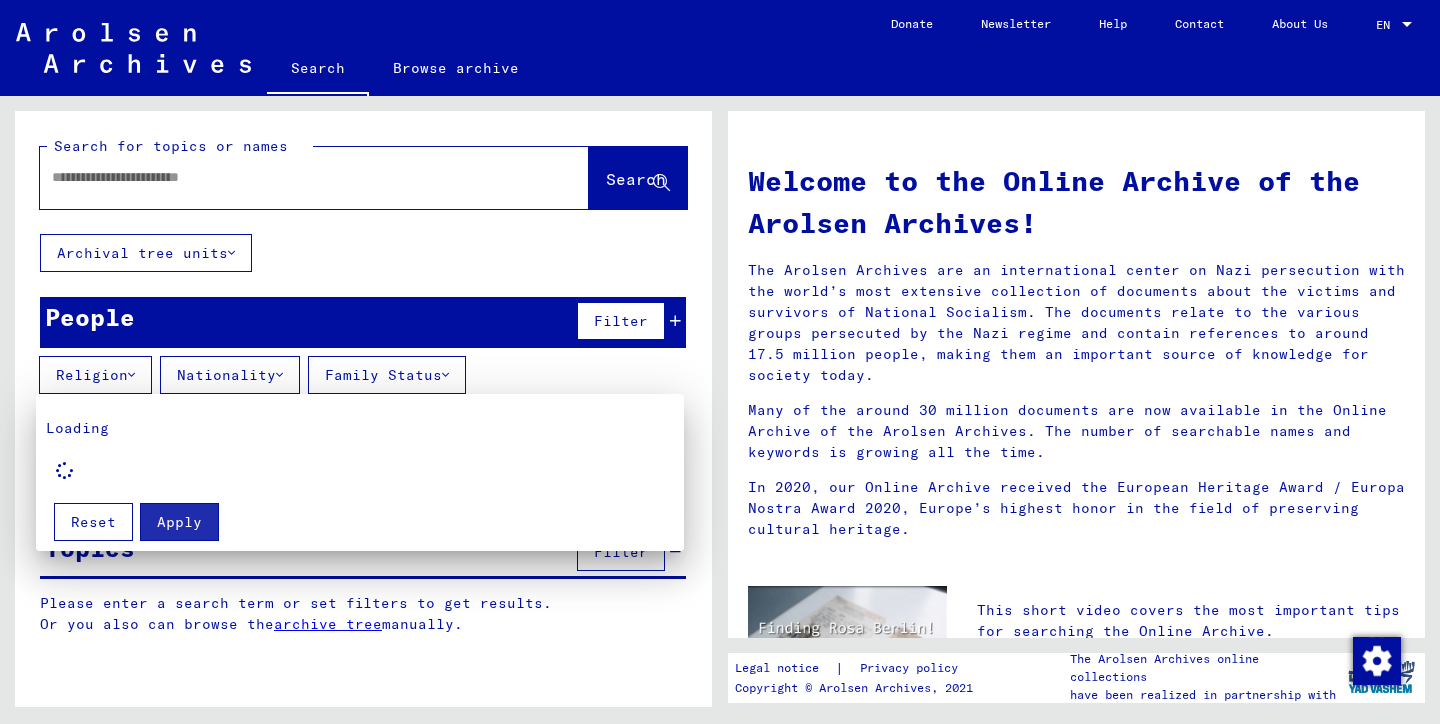 click at bounding box center [720, 362] 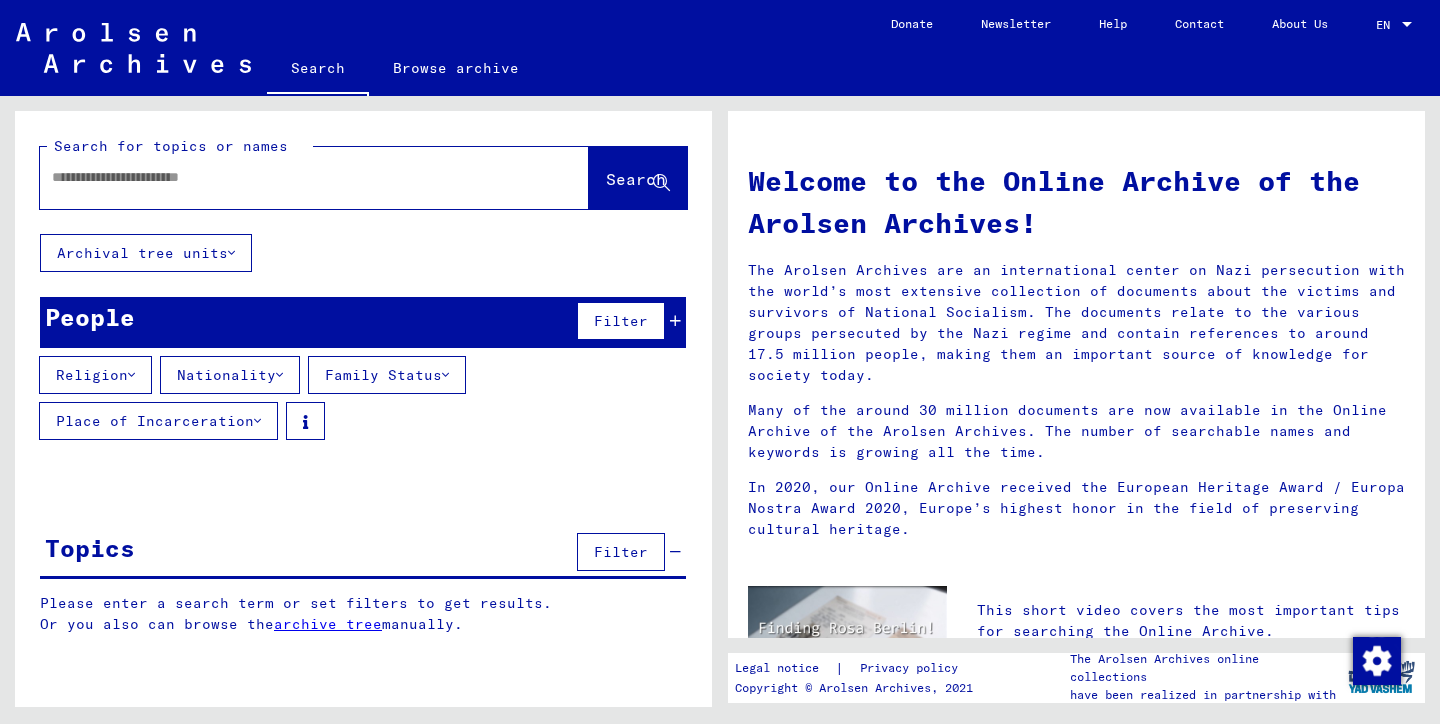 click on "Family Status" at bounding box center (387, 375) 